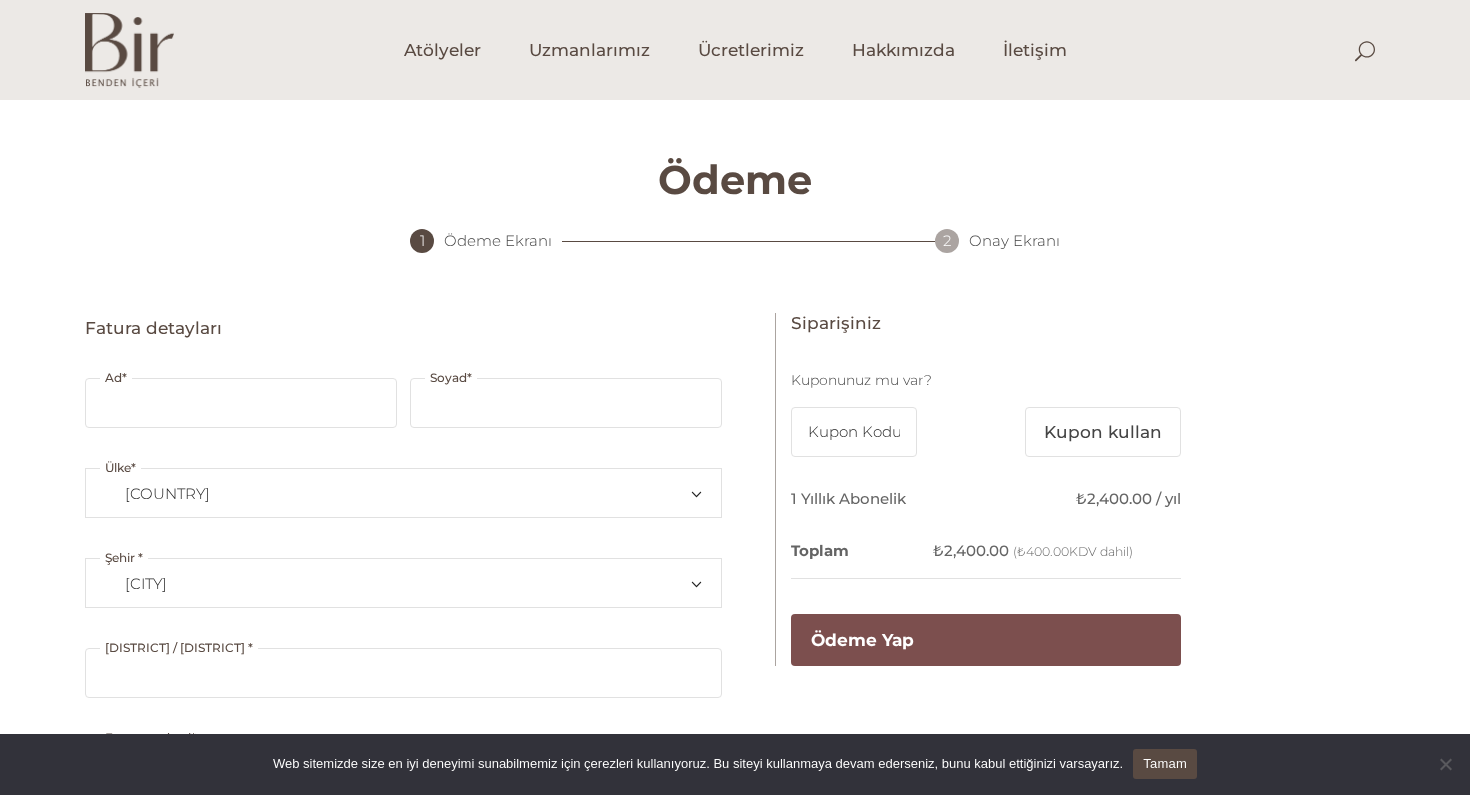 select on "TR34" 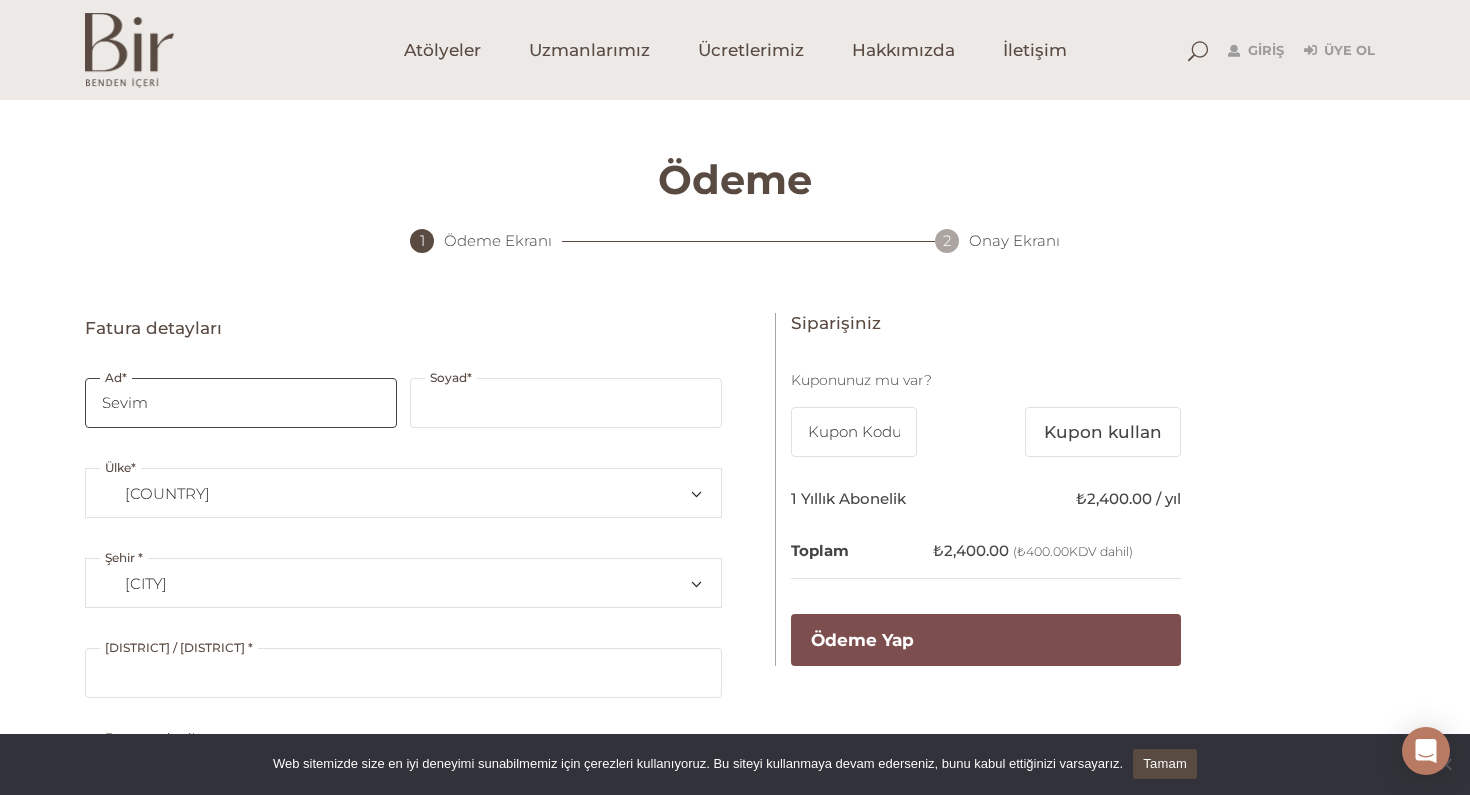 type on "Sevim" 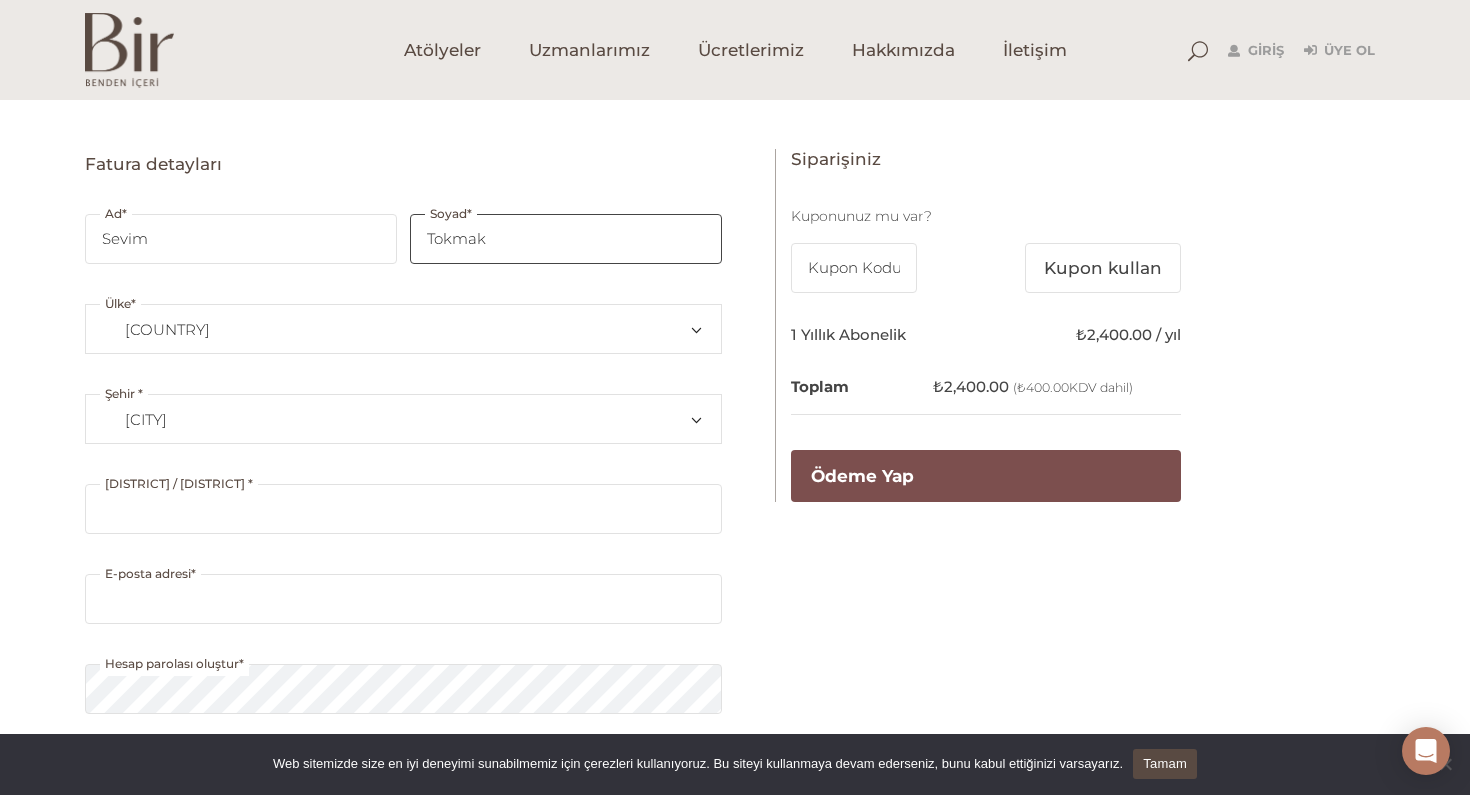 scroll, scrollTop: 172, scrollLeft: 0, axis: vertical 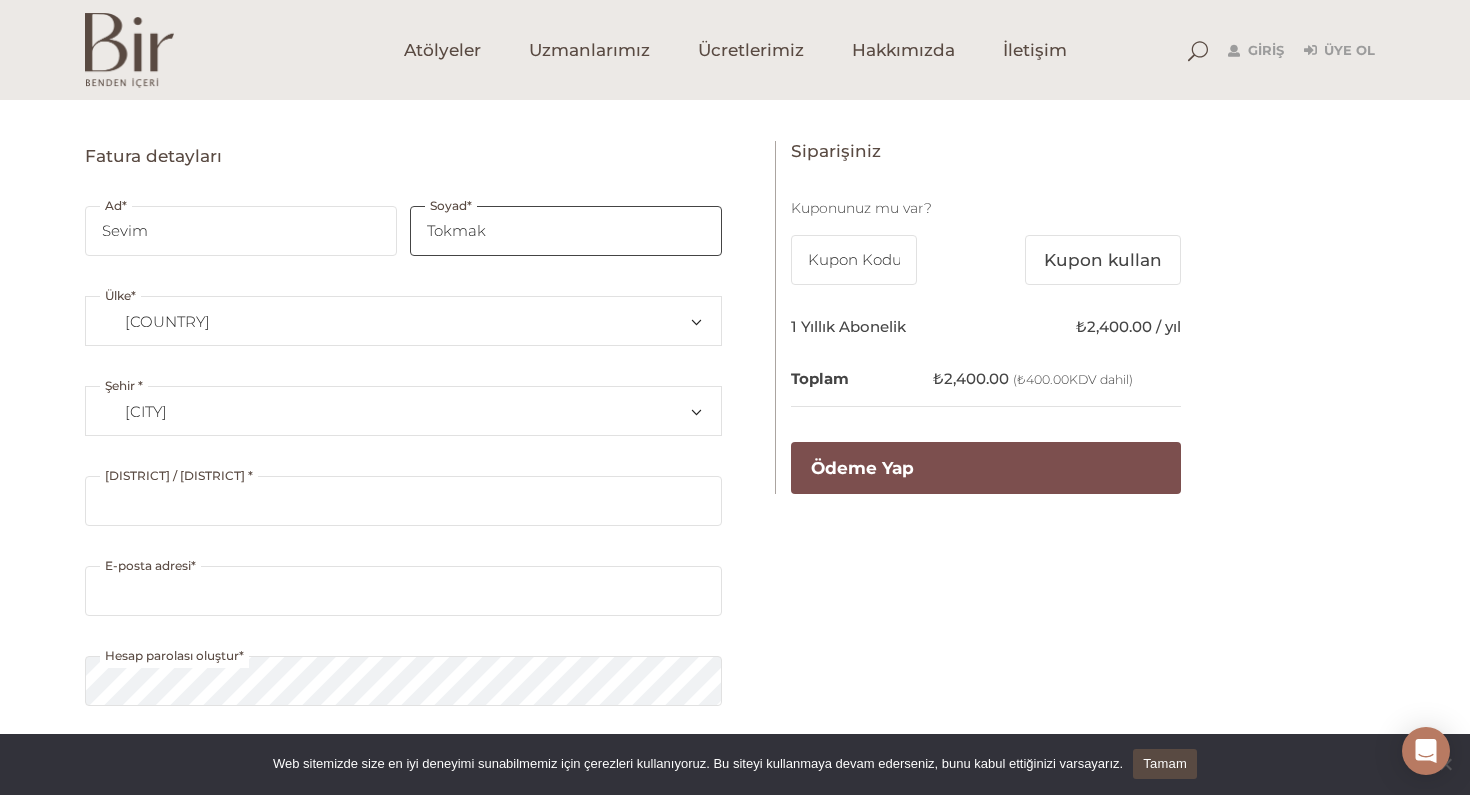 type on "Tokmak" 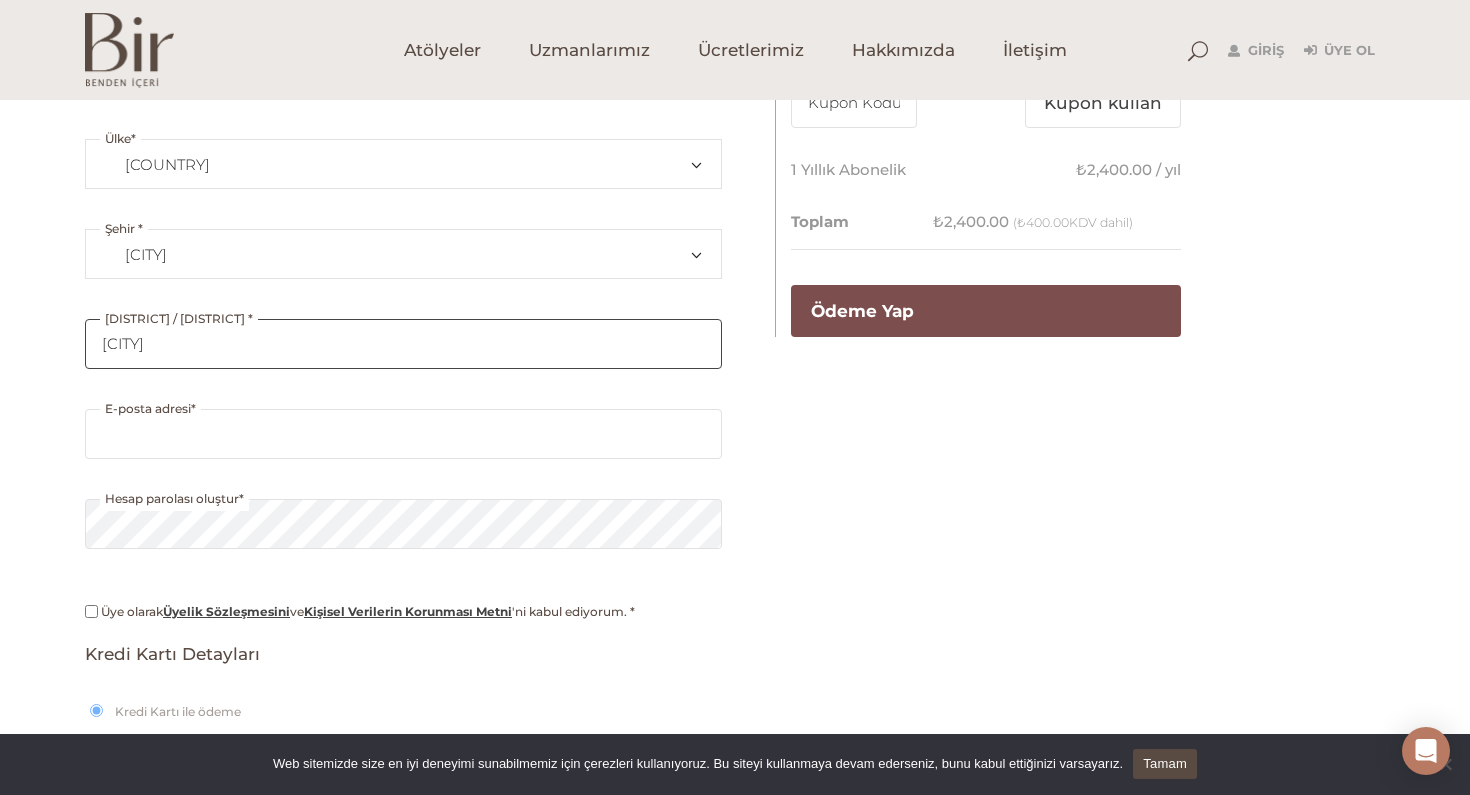 scroll, scrollTop: 340, scrollLeft: 0, axis: vertical 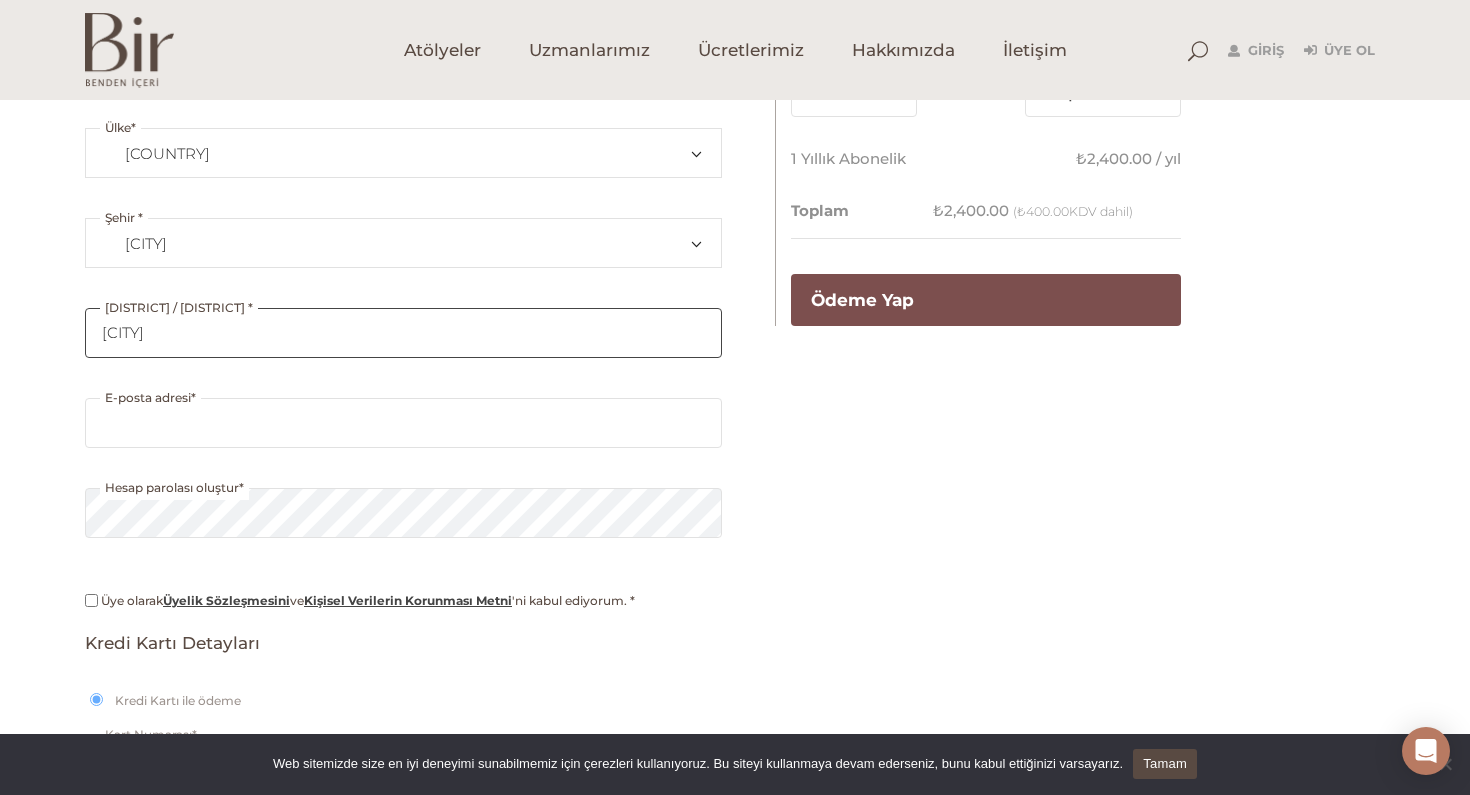 type on "Beykoz" 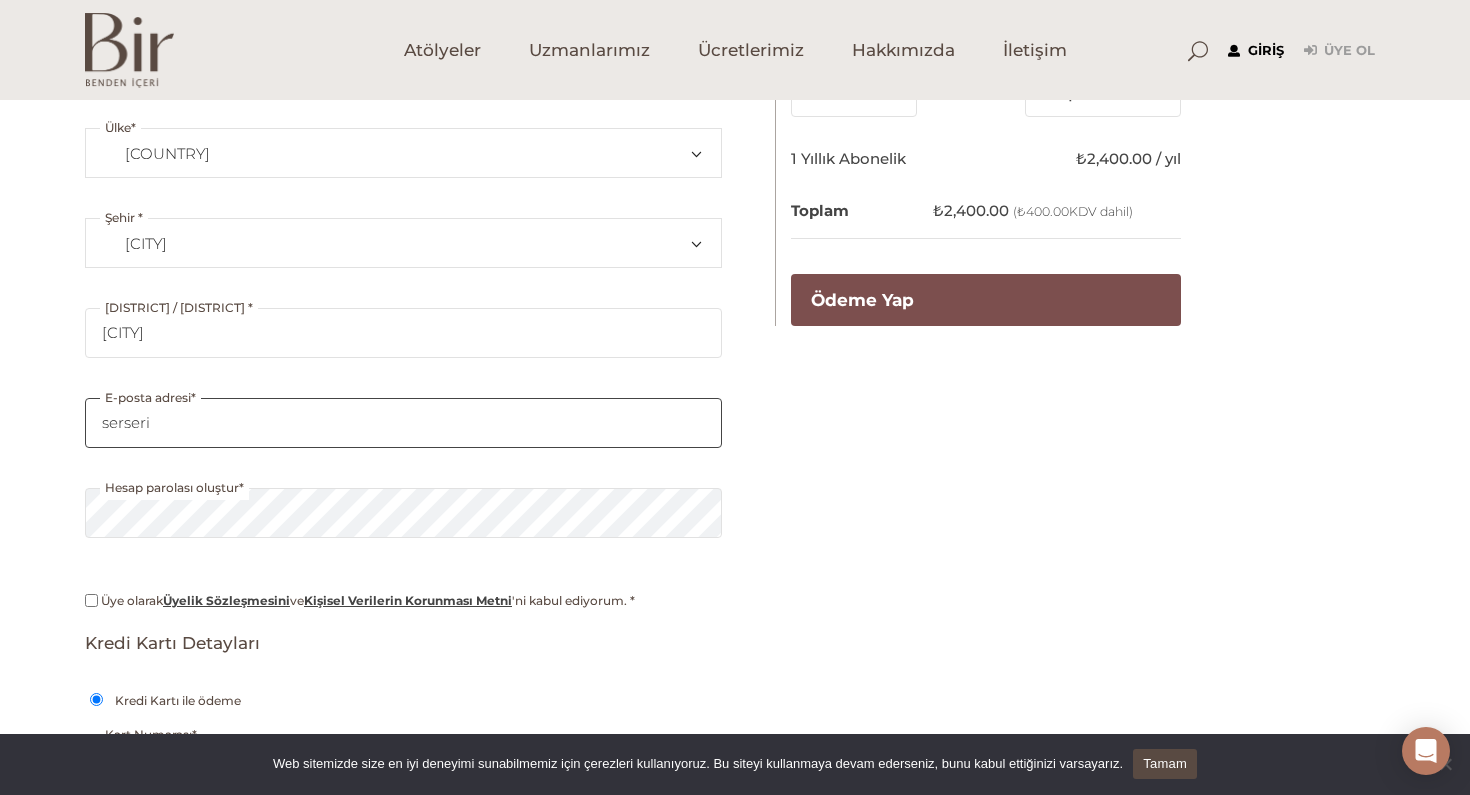 type on "serseri" 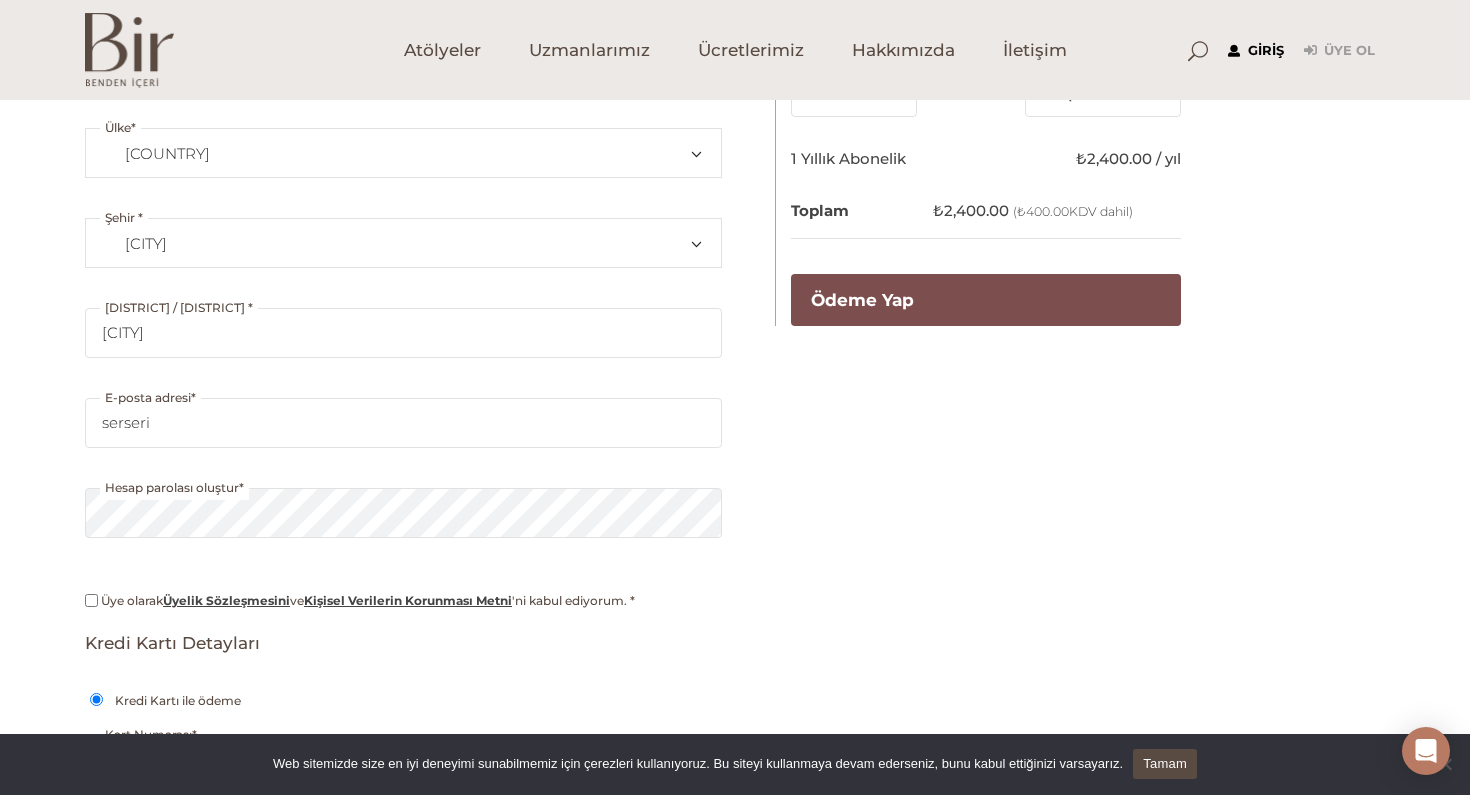 click on "Giriş" at bounding box center (1256, 51) 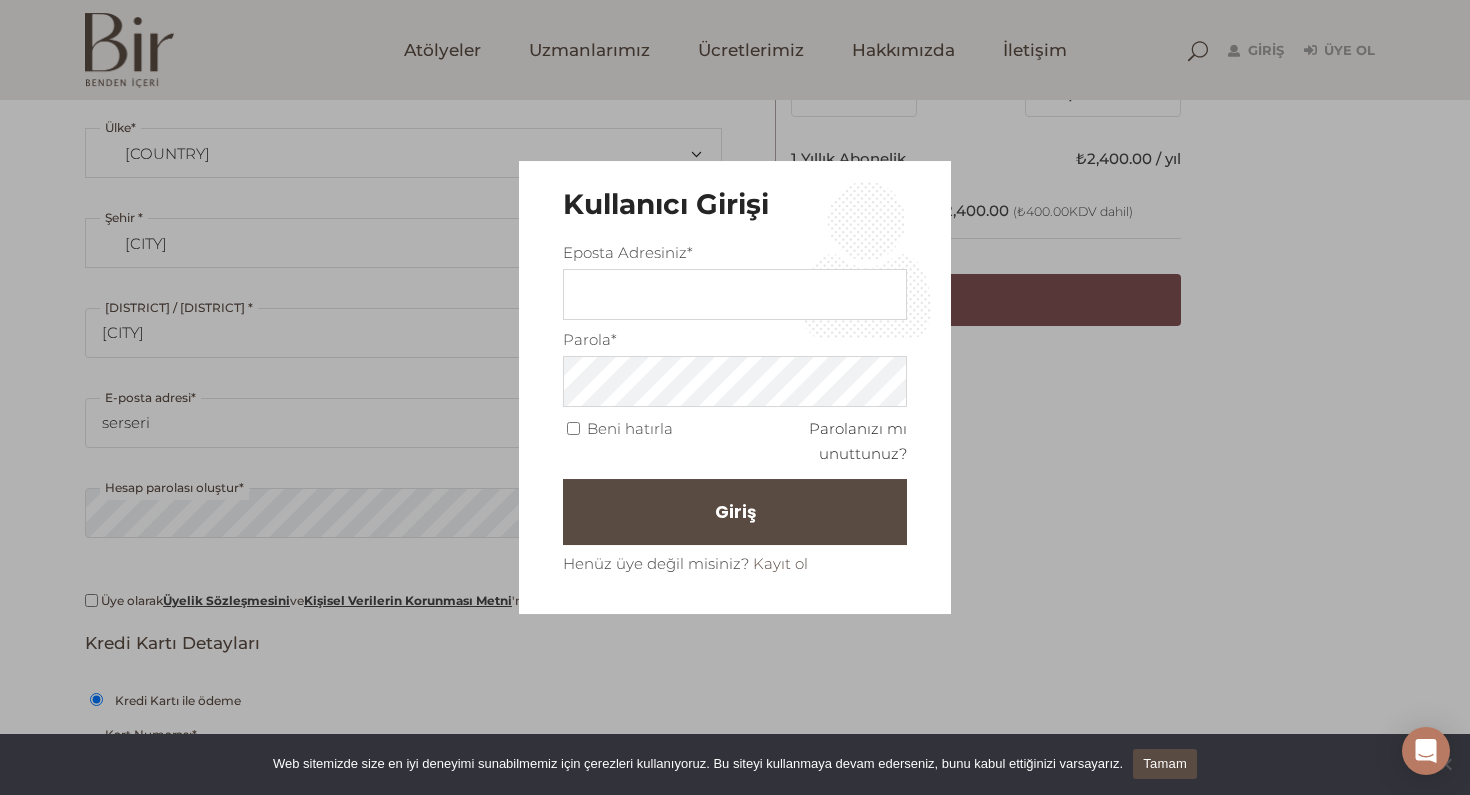 click on "Parolanızı mı unuttunuz?" at bounding box center [858, 441] 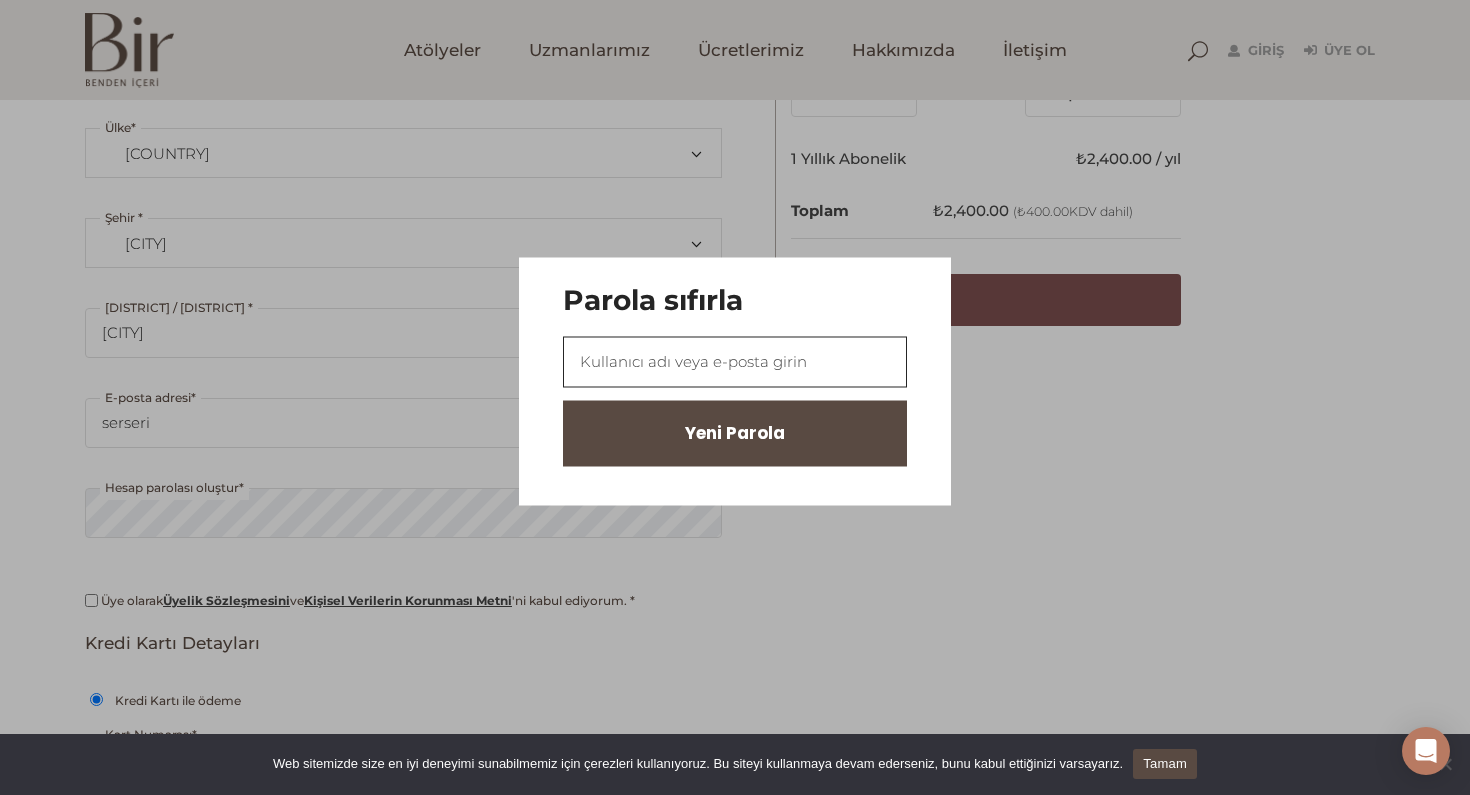 click at bounding box center (735, 361) 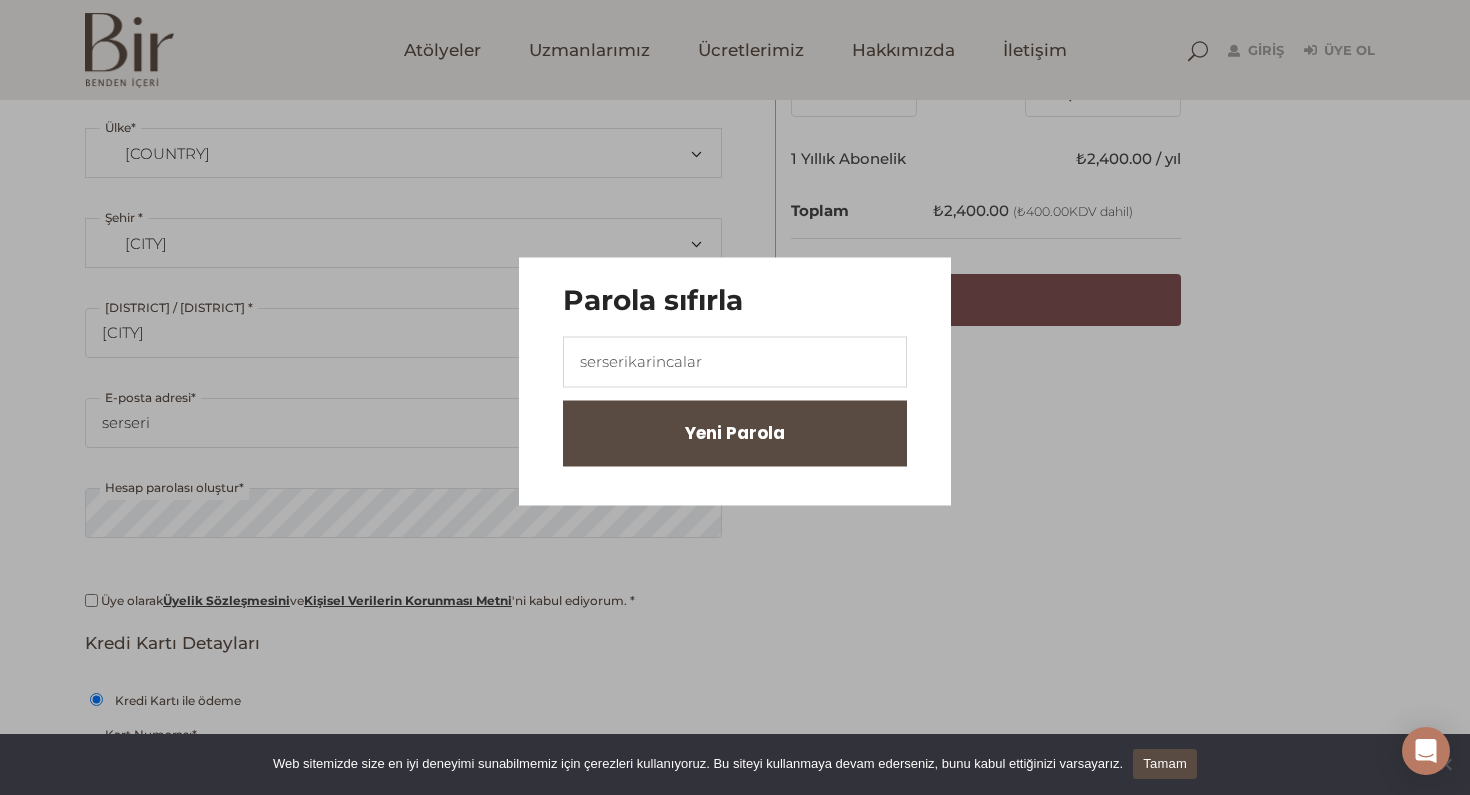 click on "Parola sıfırla
serserikarincalar
Yeni Parola" at bounding box center (735, 397) 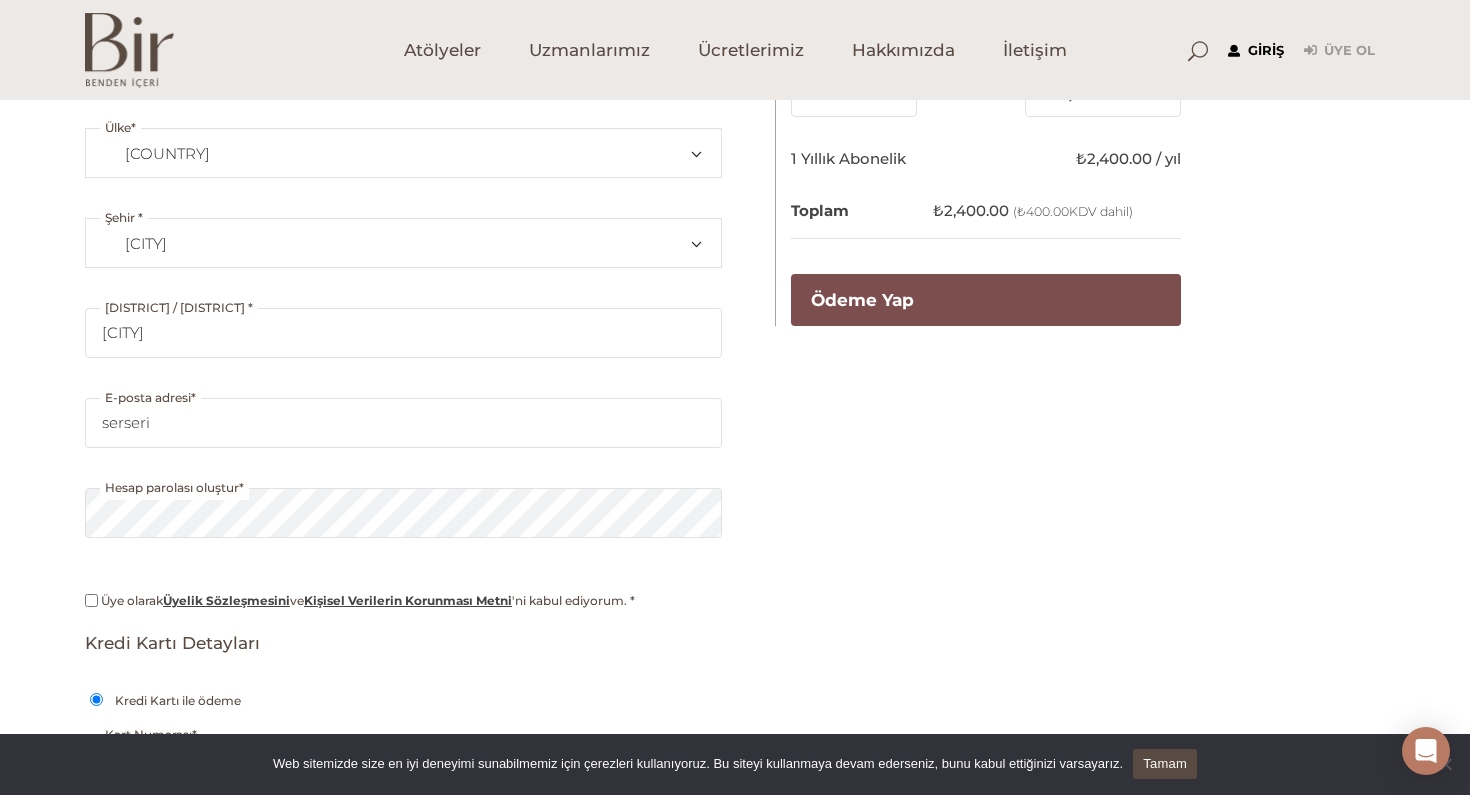 click on "Giriş" at bounding box center (1256, 51) 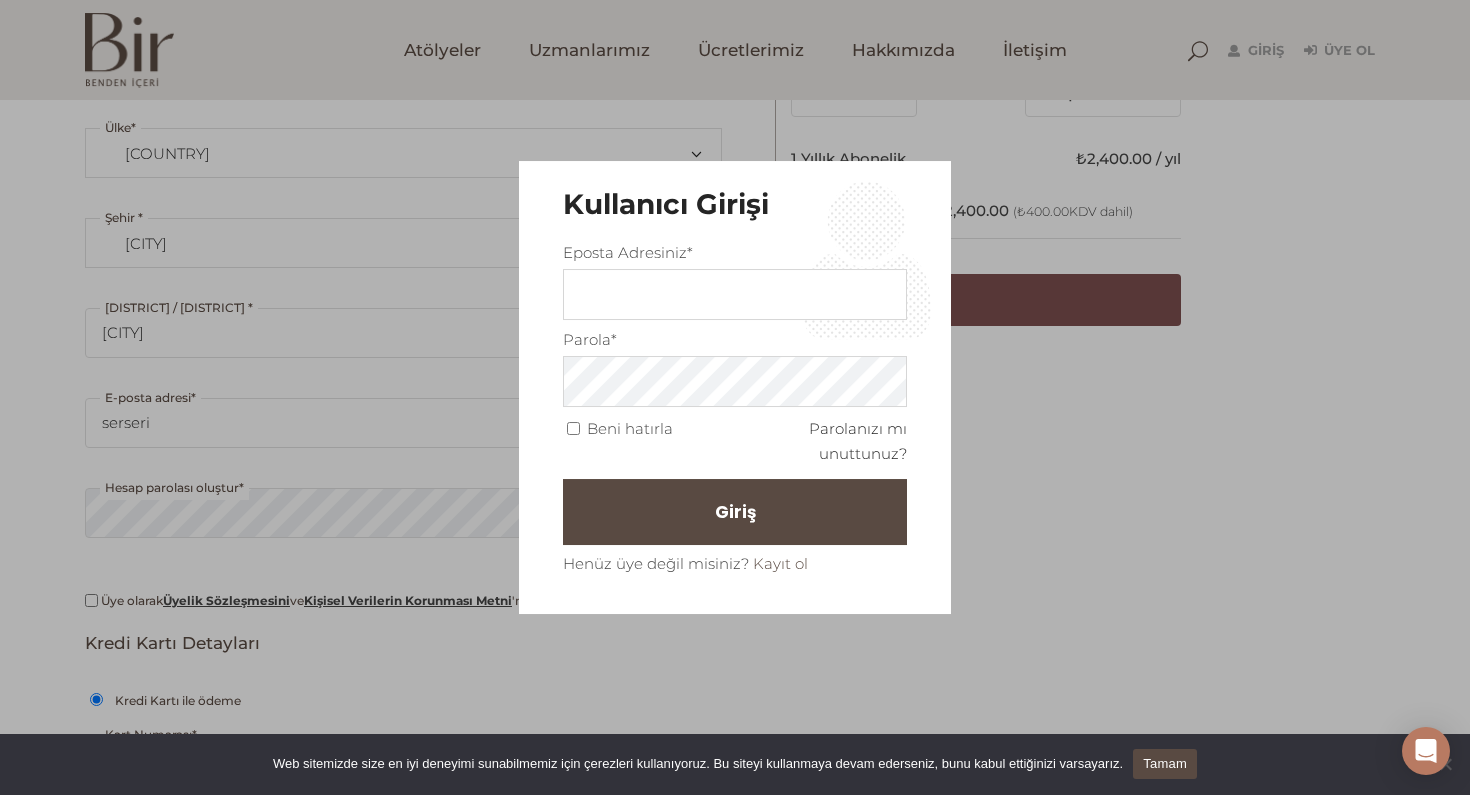 click on "Parolanızı mı unuttunuz?" at bounding box center (858, 441) 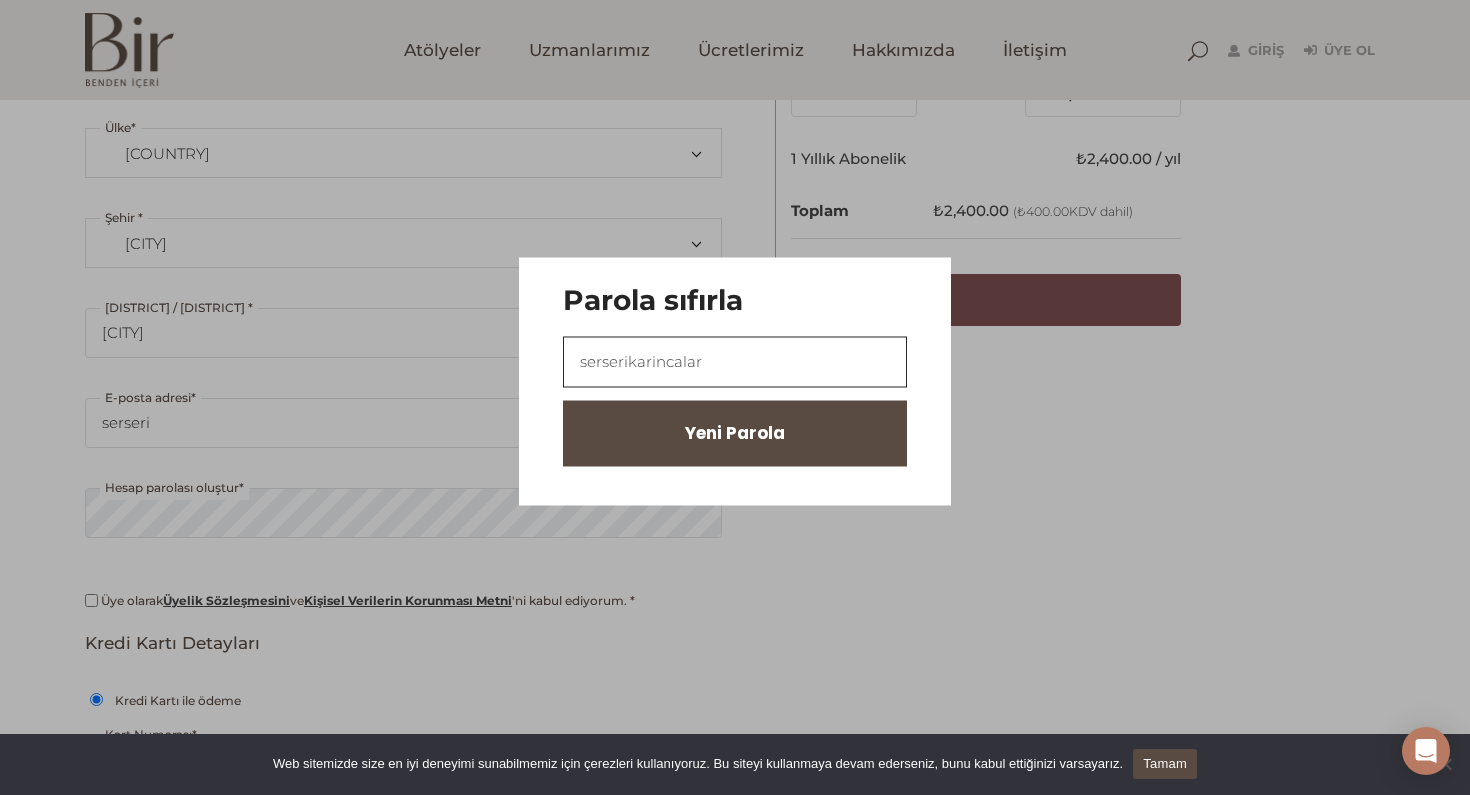 click on "serserikarincalar" at bounding box center (735, 361) 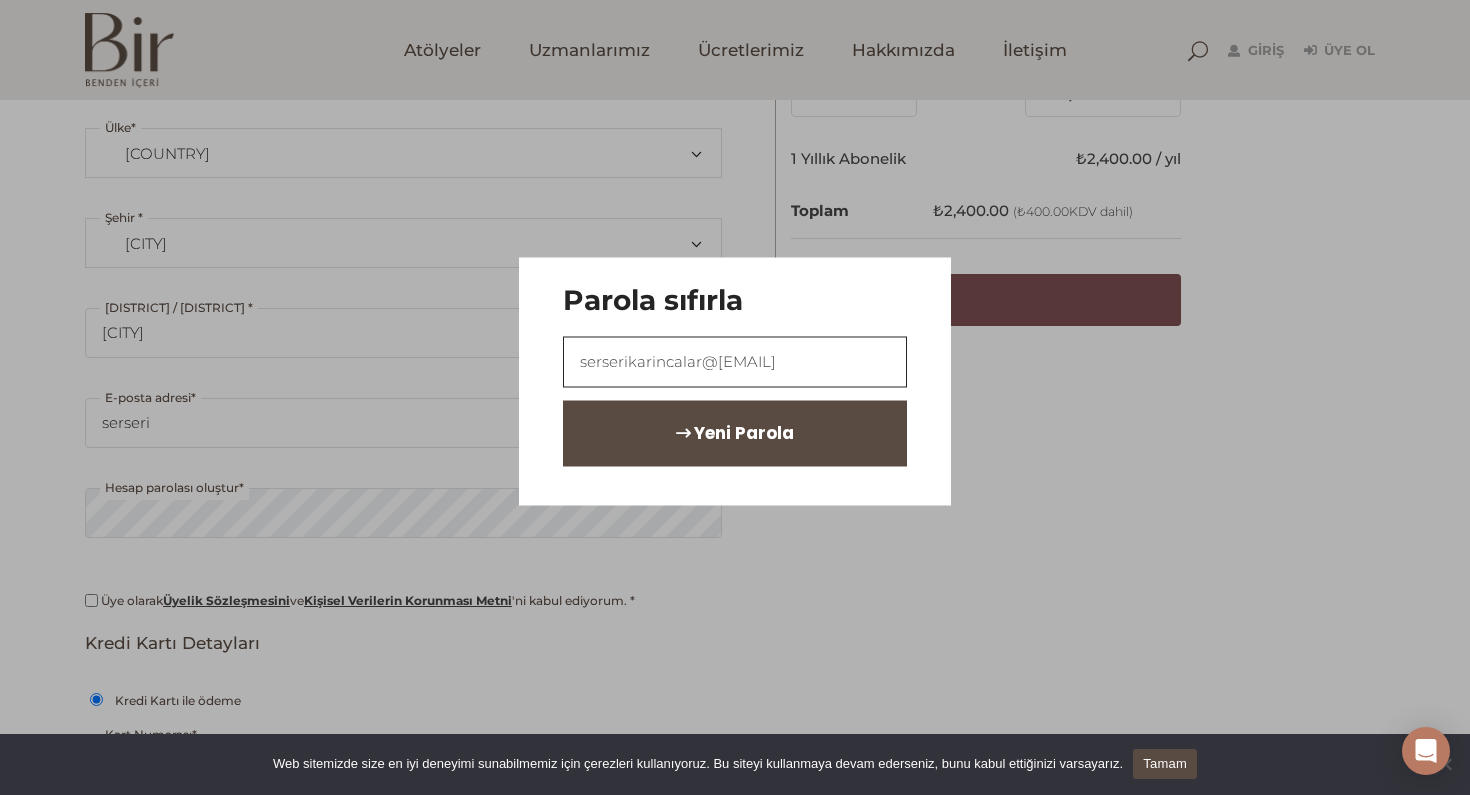 type on "serserikarincalar@example.com" 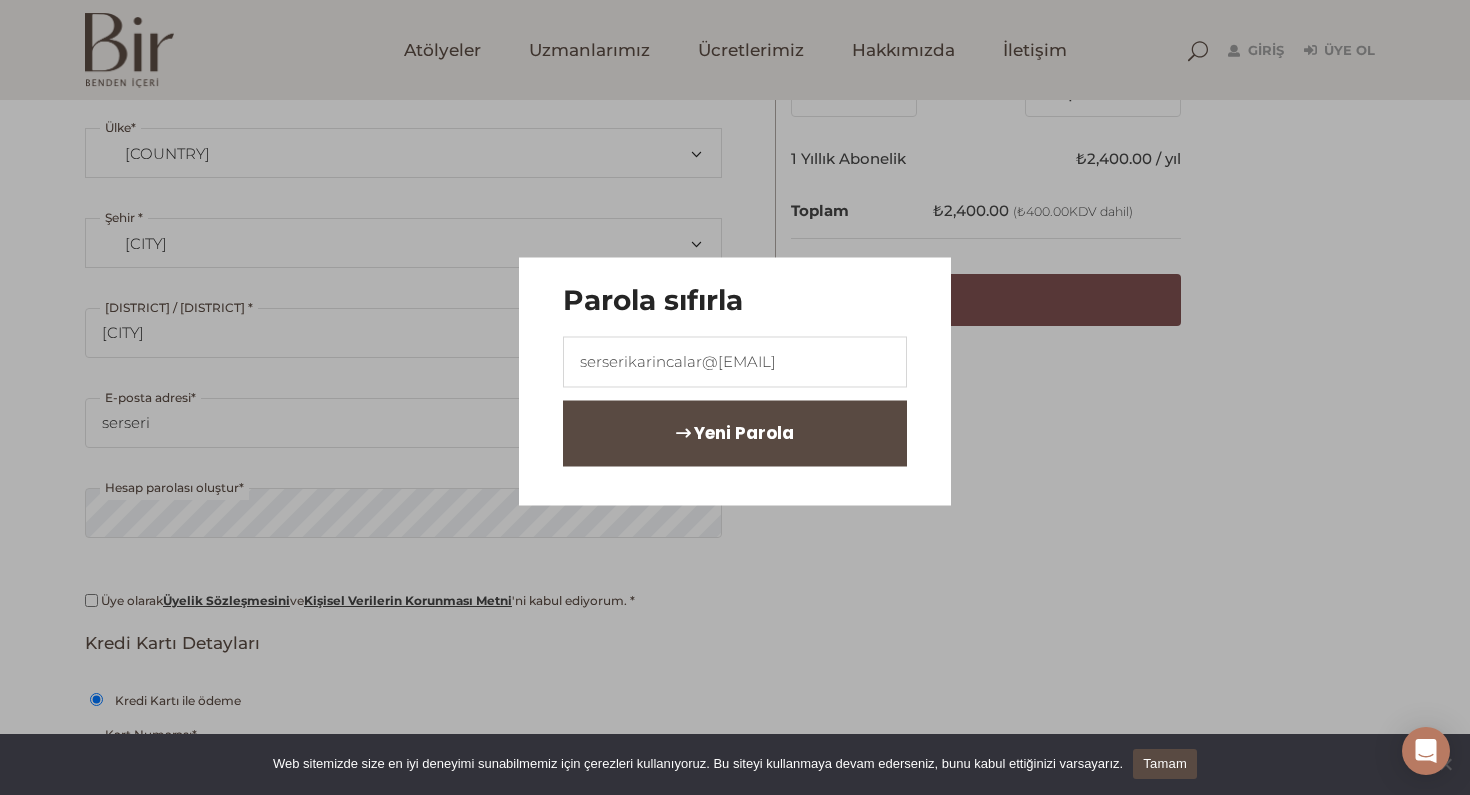 click on "Yeni Parola" at bounding box center (735, 433) 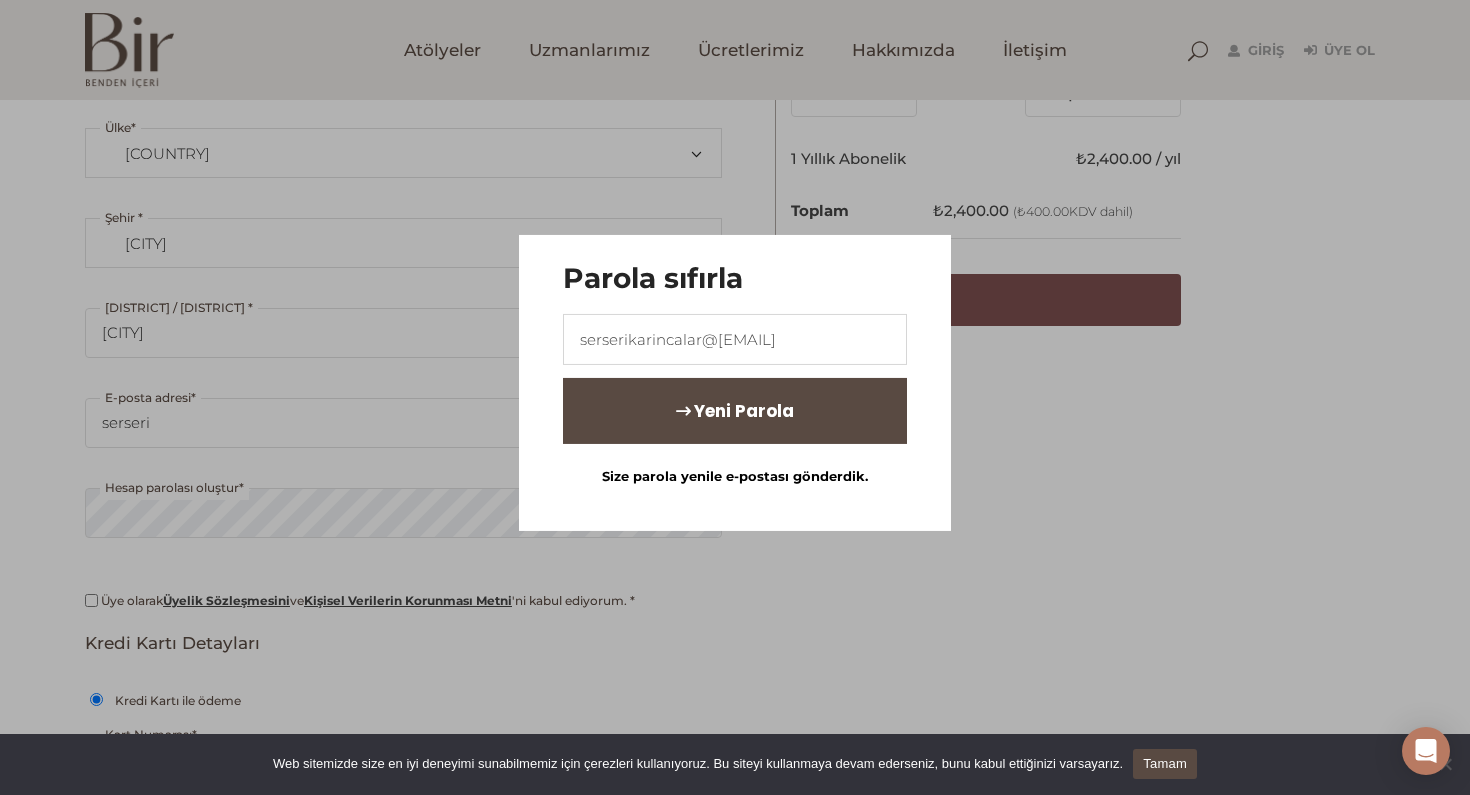 click on "Yeni Parola" at bounding box center [735, 410] 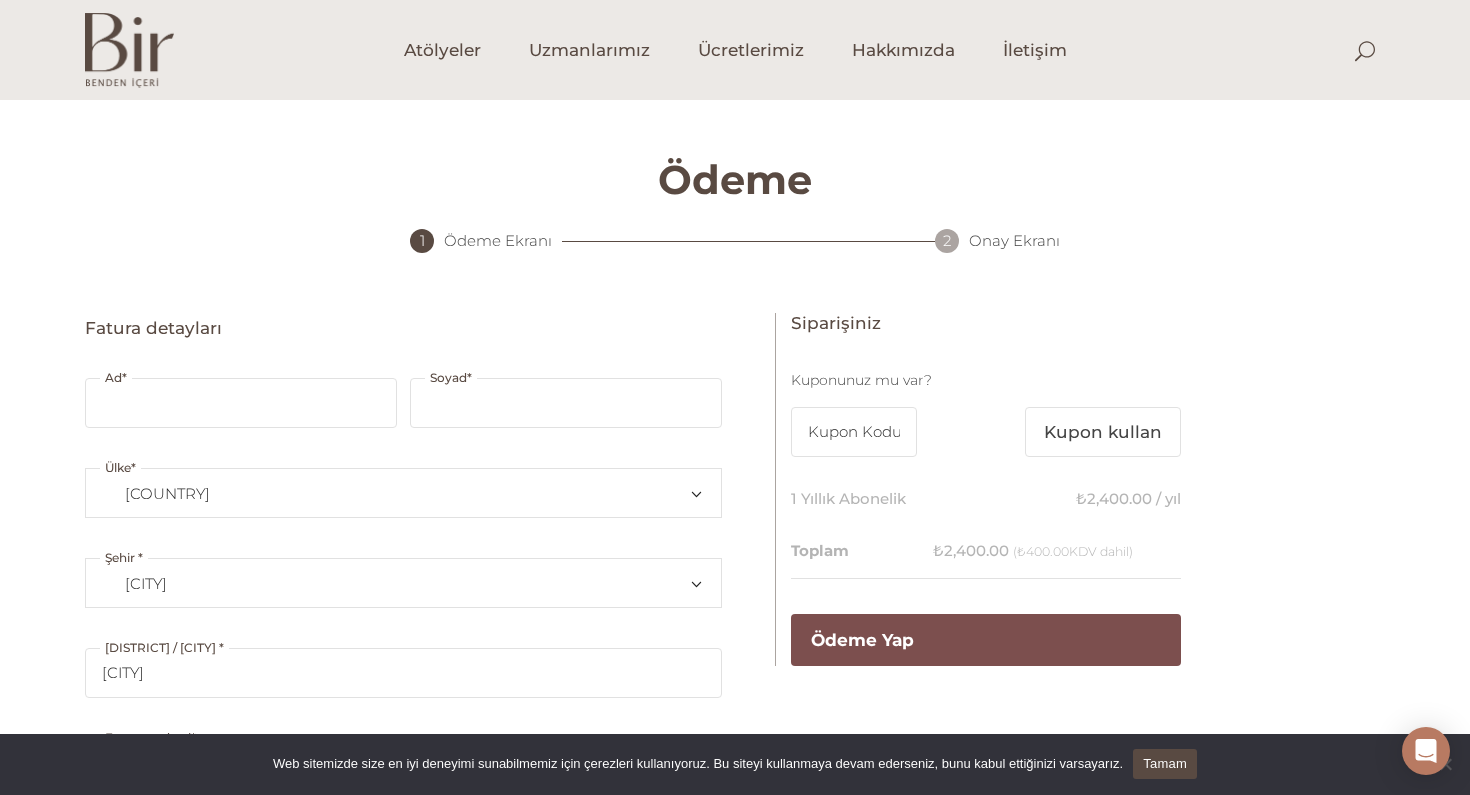 select on "TR34" 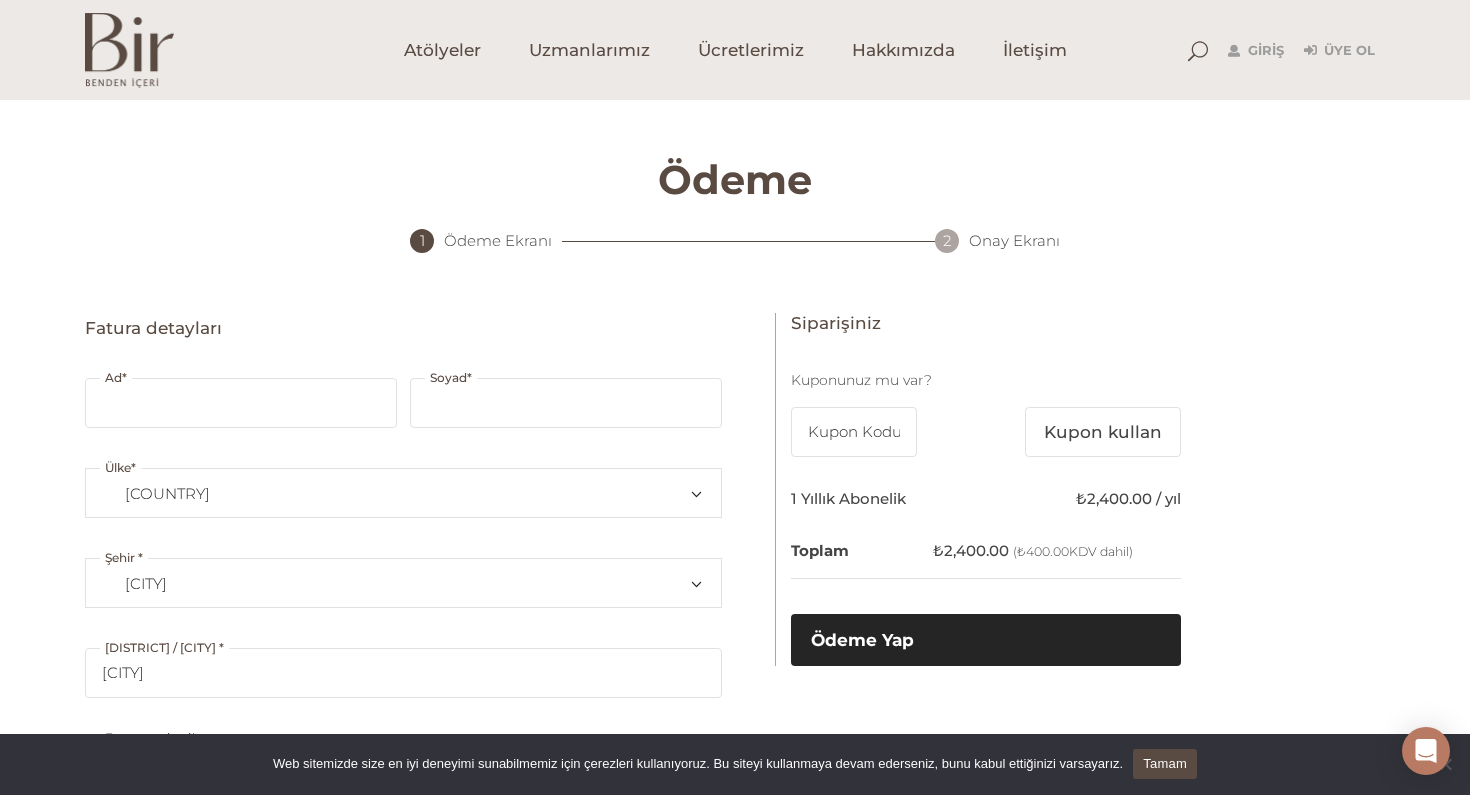 scroll, scrollTop: 0, scrollLeft: 0, axis: both 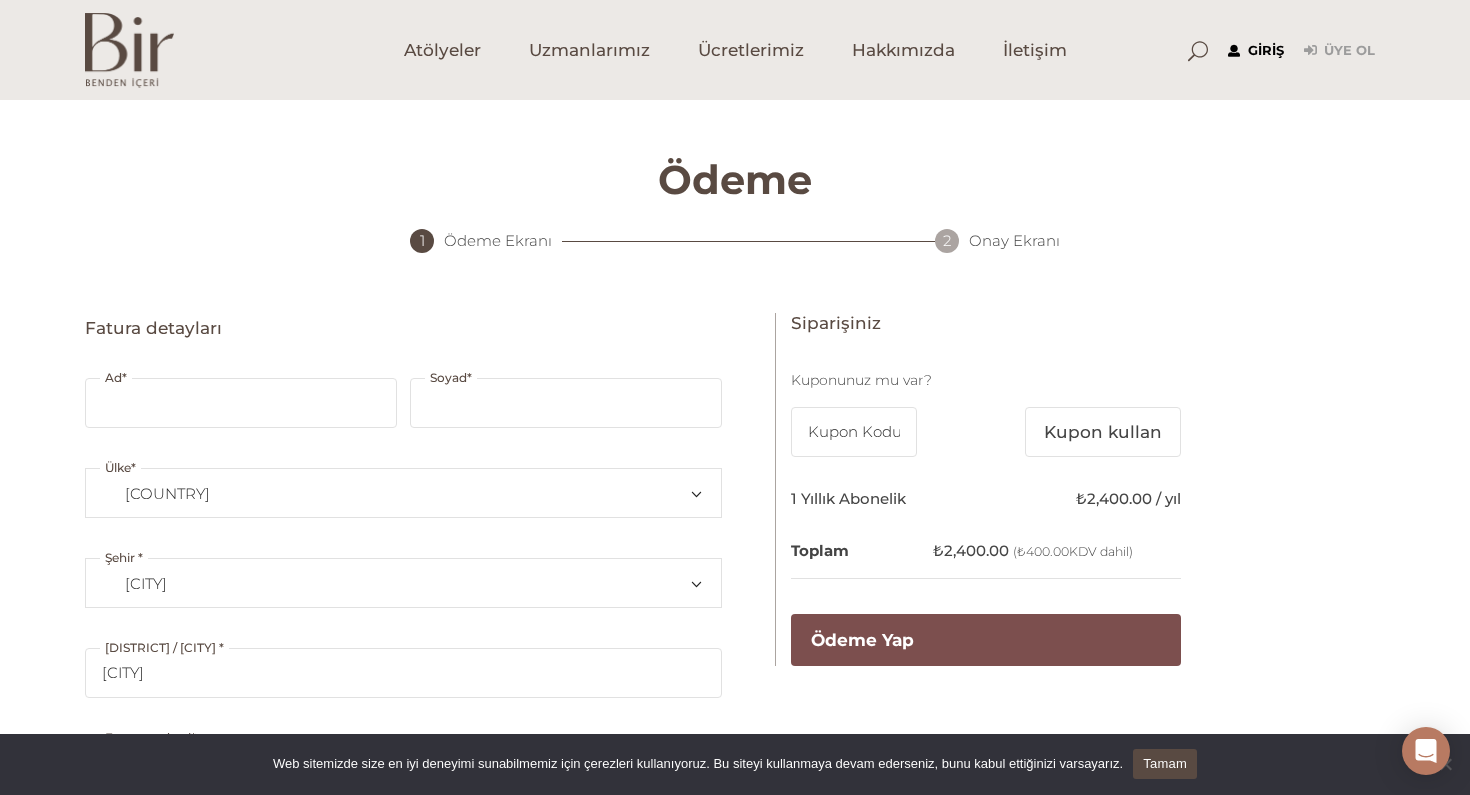 click on "Giriş" at bounding box center [1256, 51] 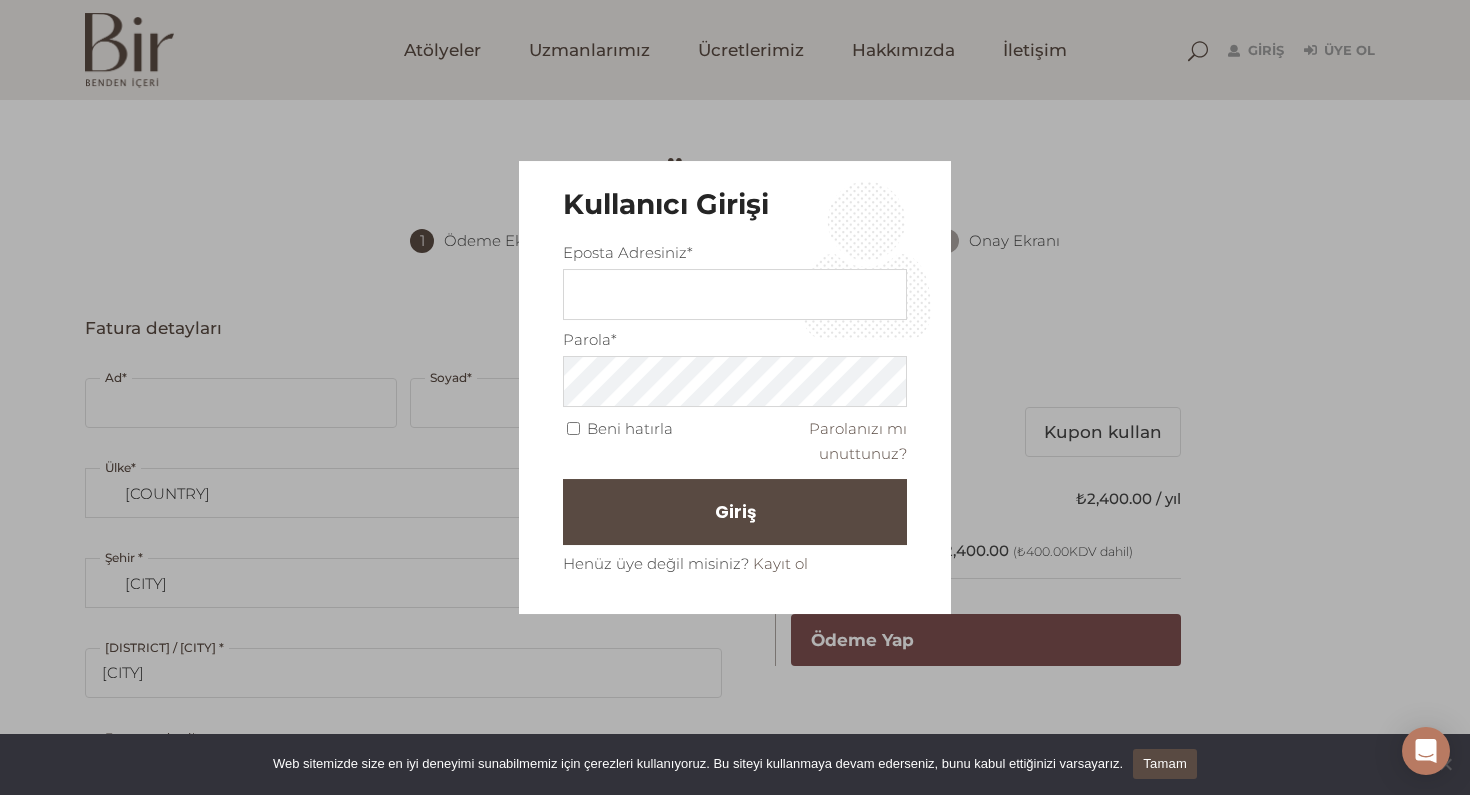 click on "Parolanızı mı unuttunuz?" at bounding box center [821, 441] 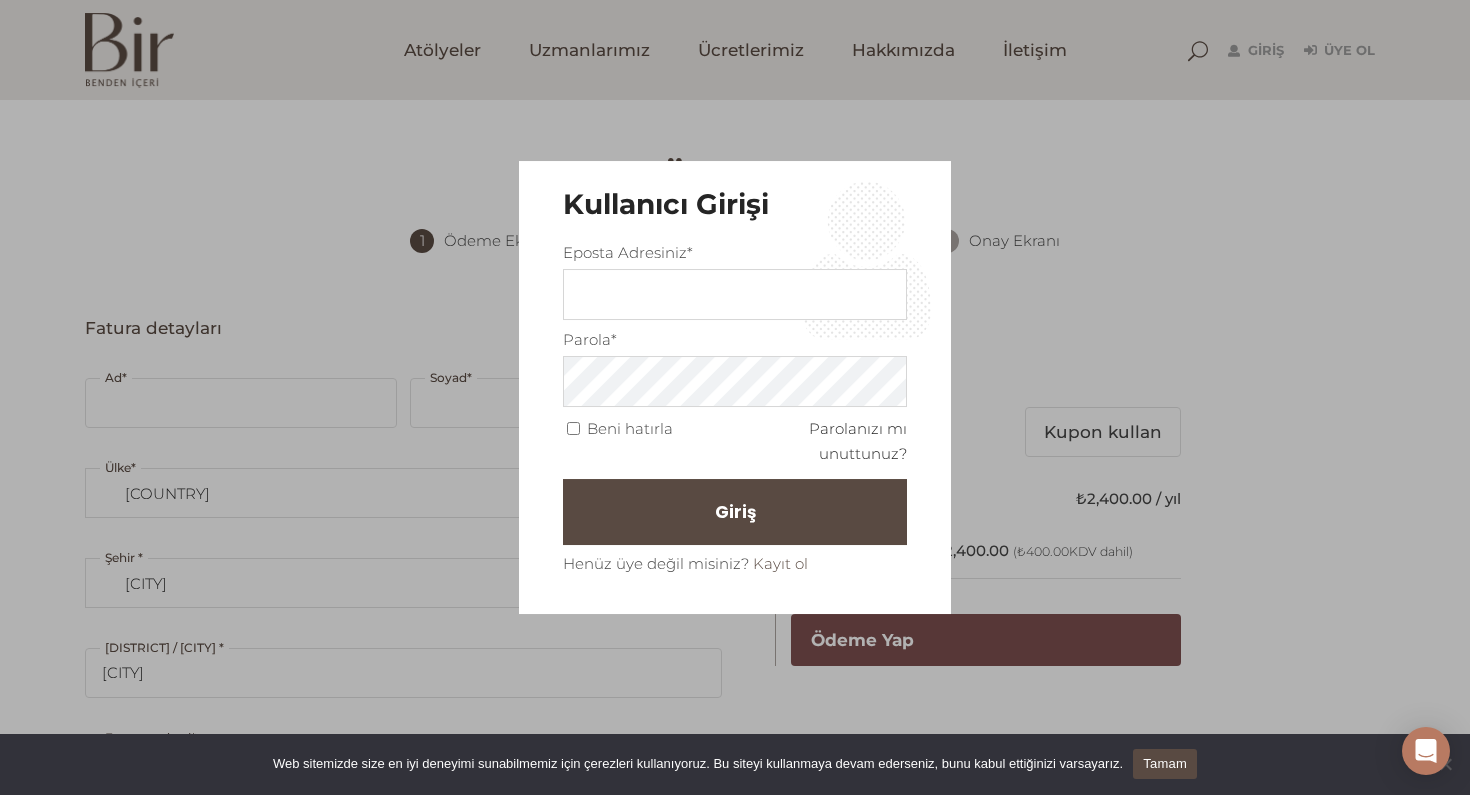 click on "Parolanızı mı unuttunuz?" at bounding box center [858, 441] 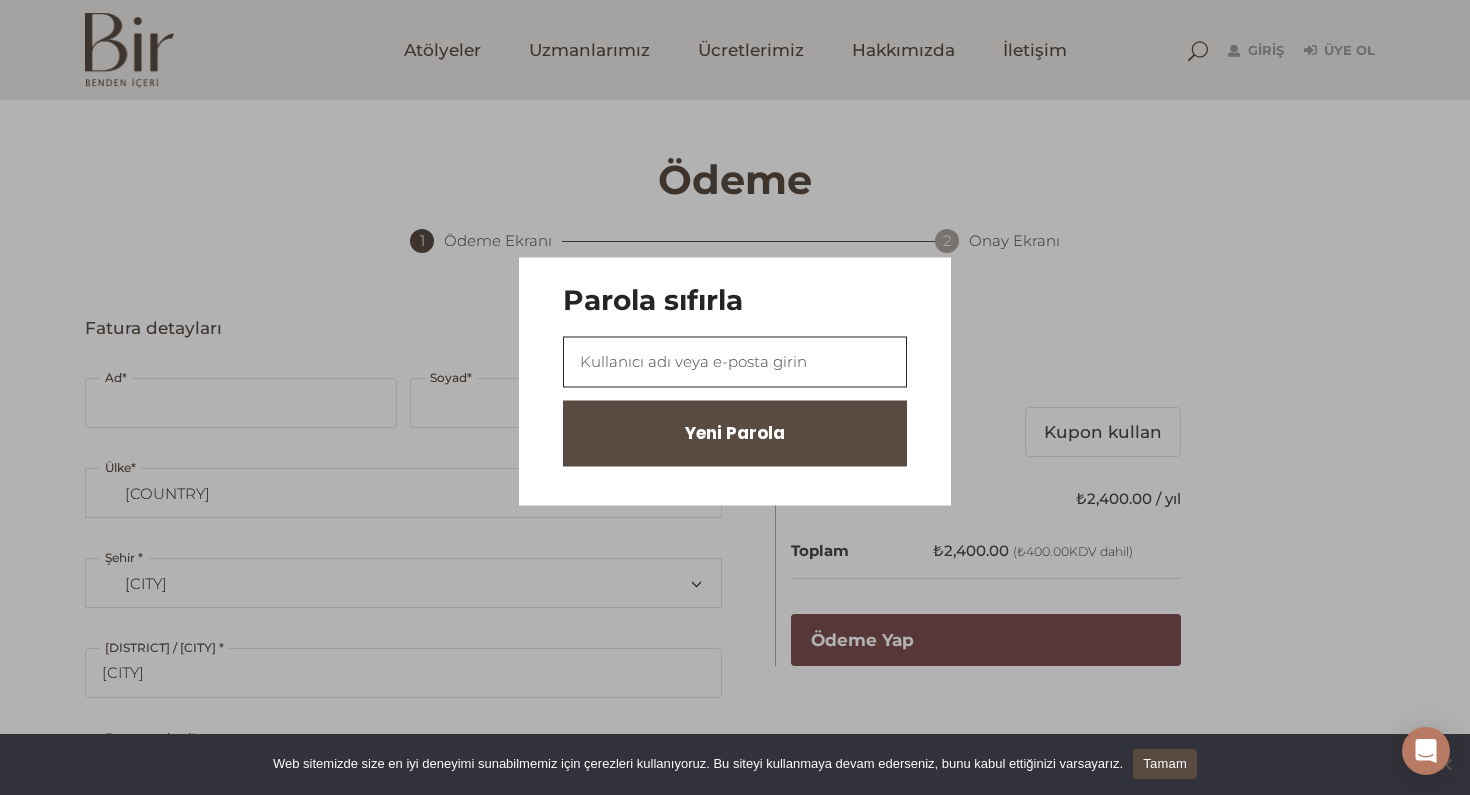 click at bounding box center [735, 361] 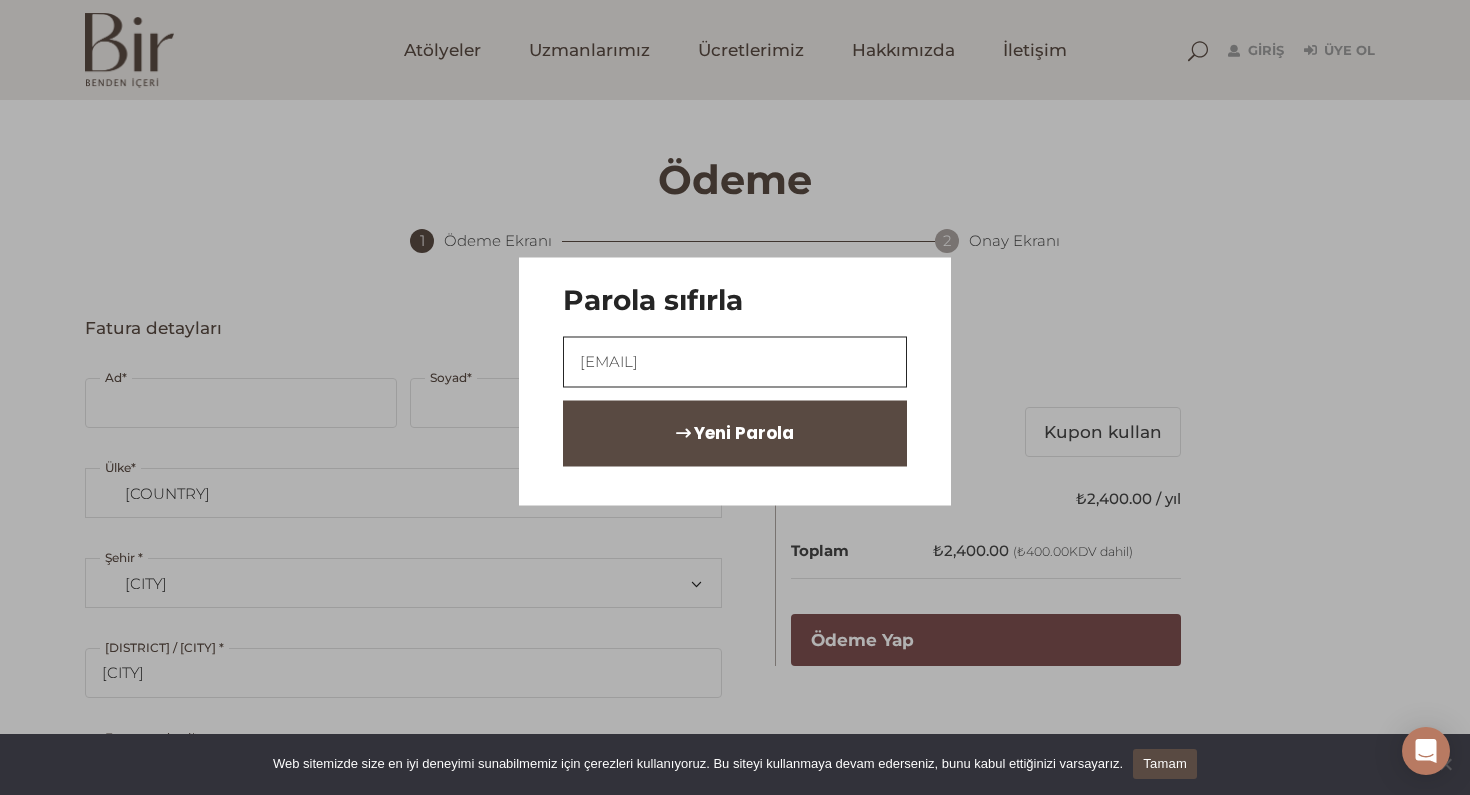 type on "serserikarincalar@example.com" 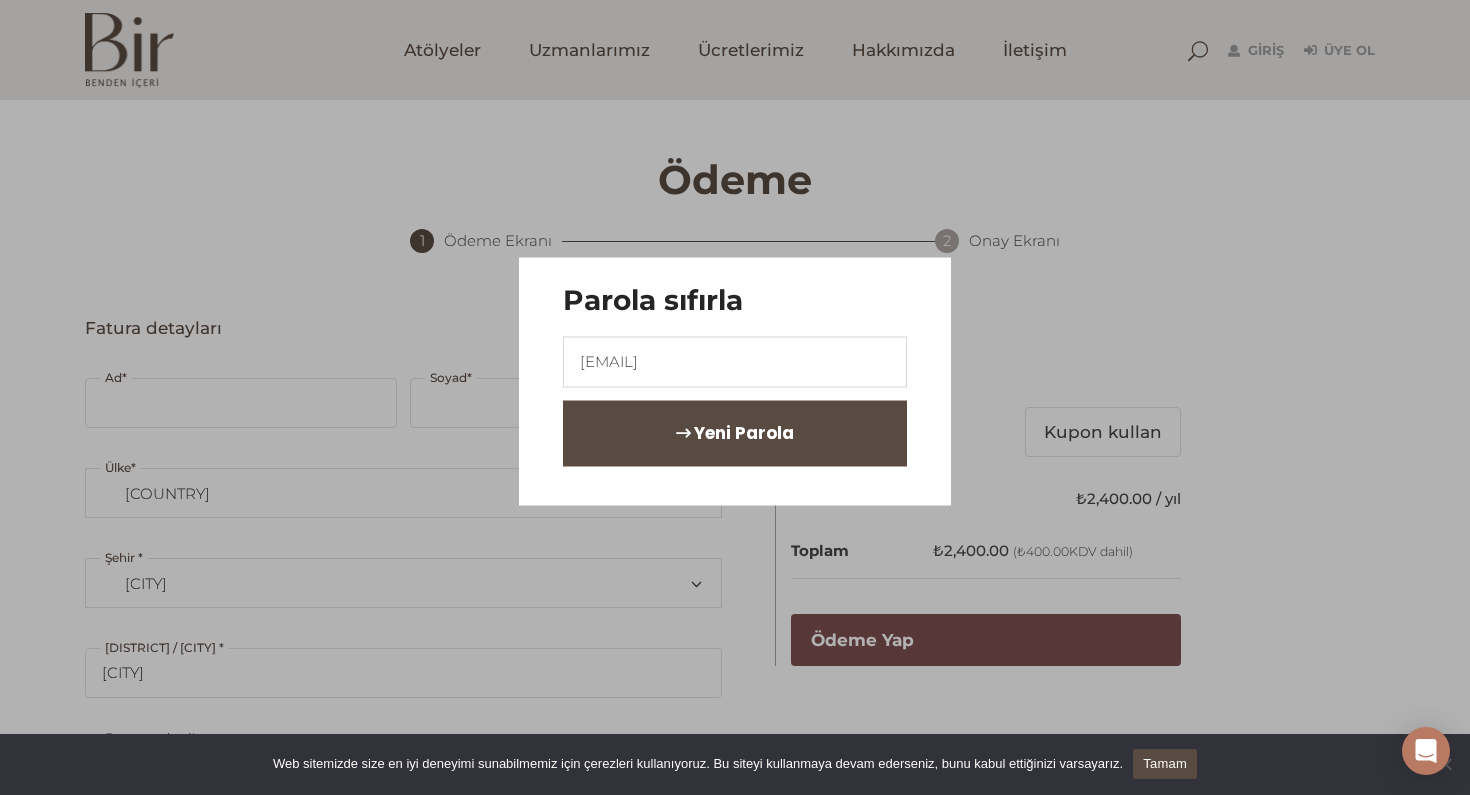 click on "Yeni Parola" at bounding box center (744, 433) 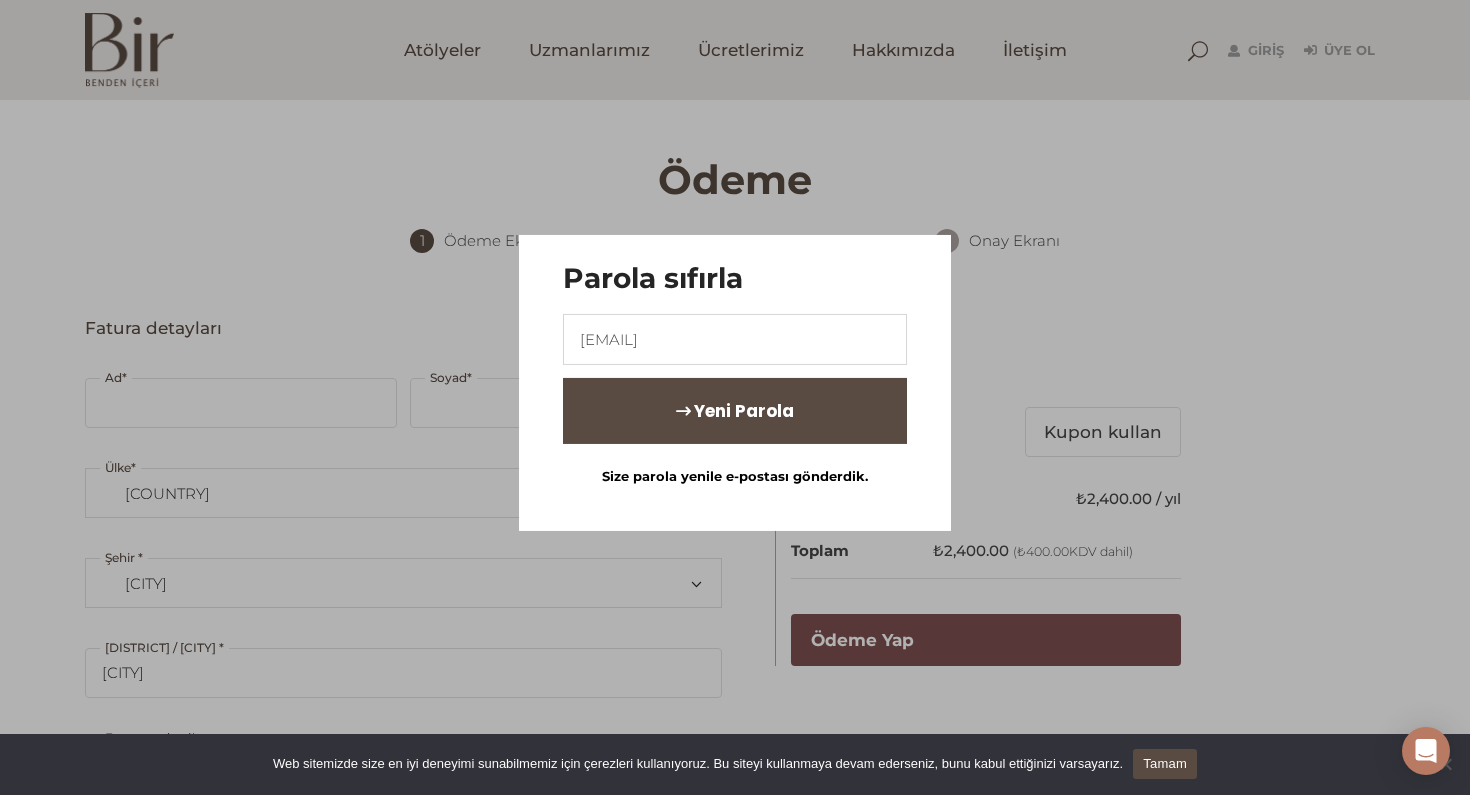 click on "Yeni Parola" at bounding box center [735, 410] 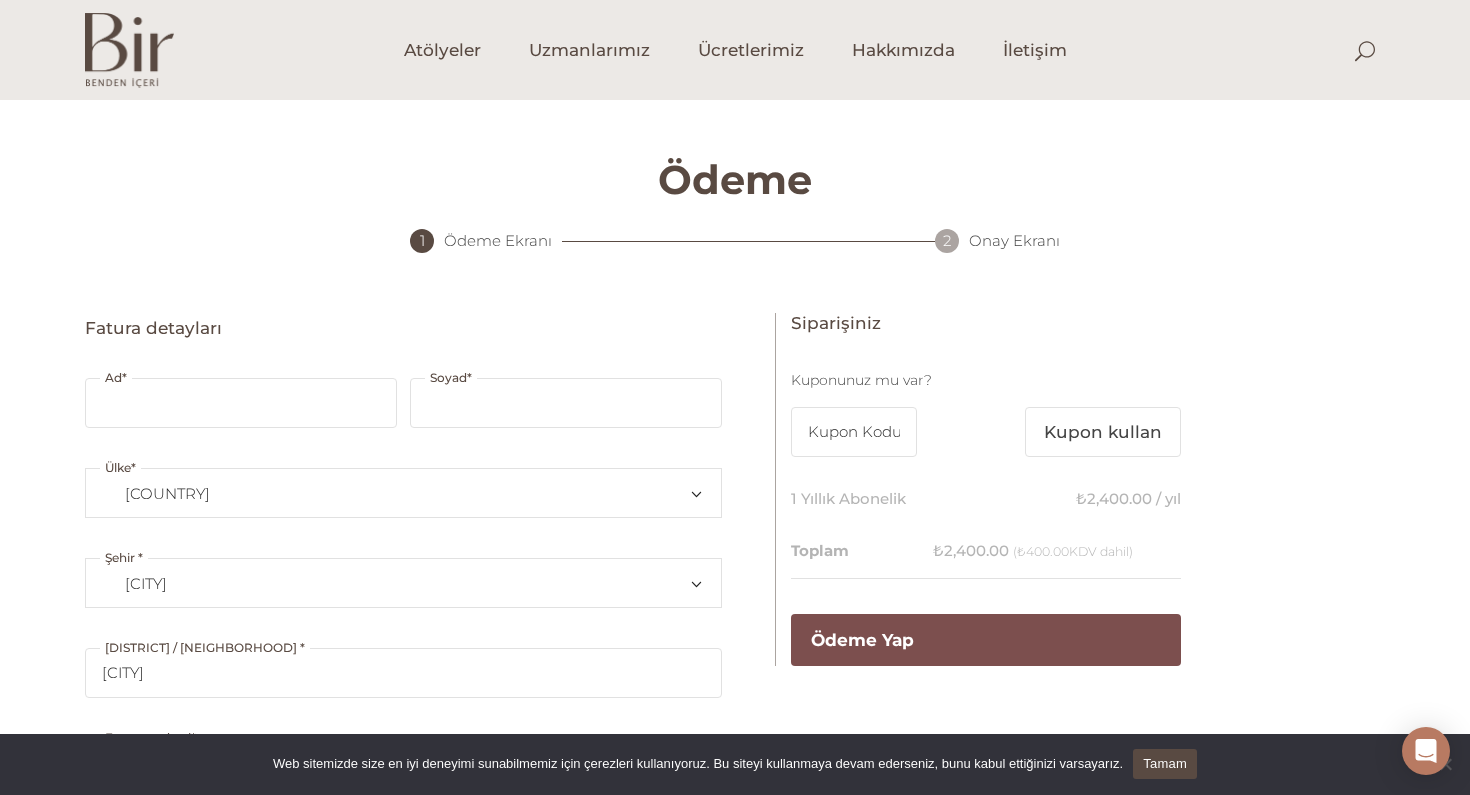 select on "TR34" 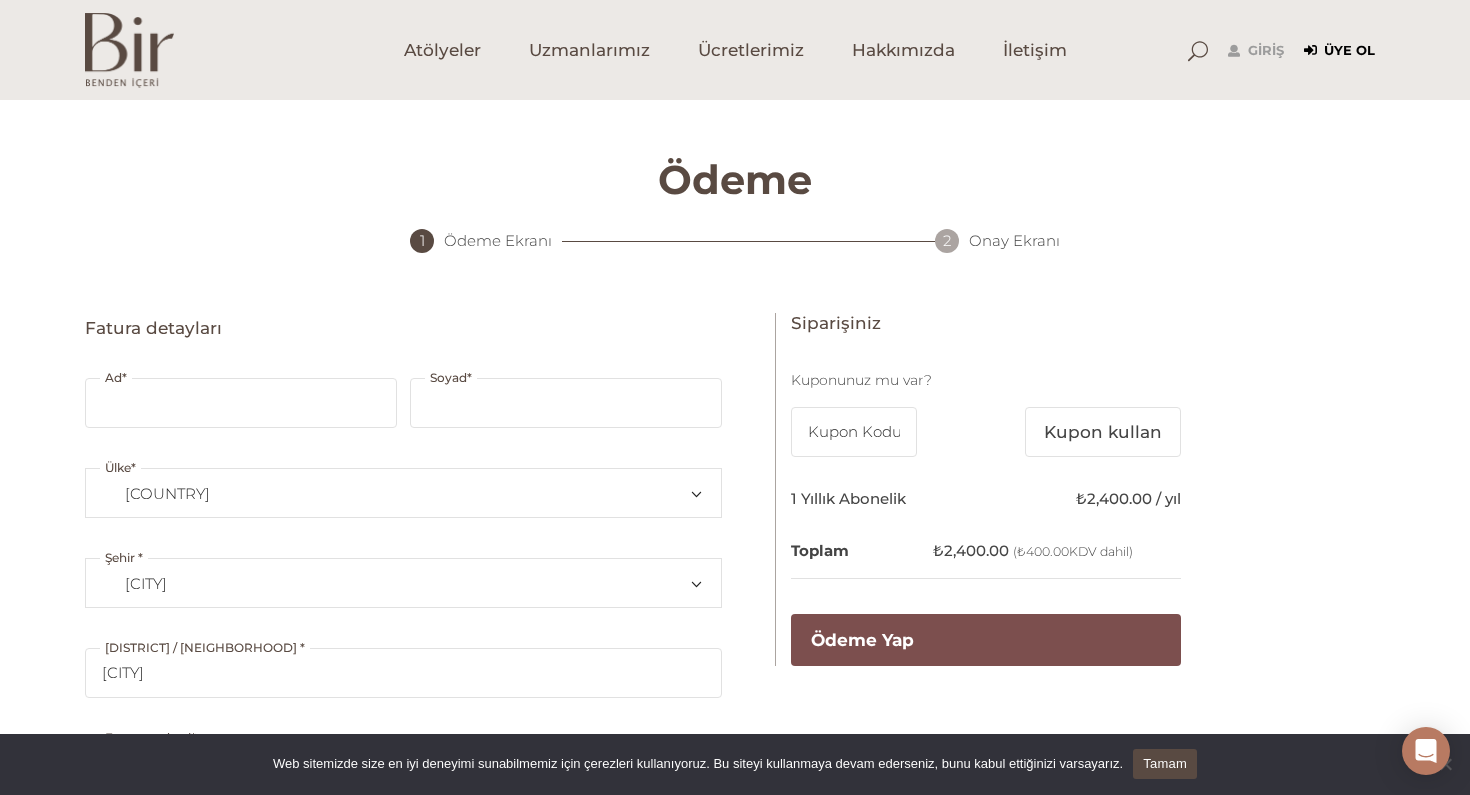 click on "Üye Ol" at bounding box center [1339, 51] 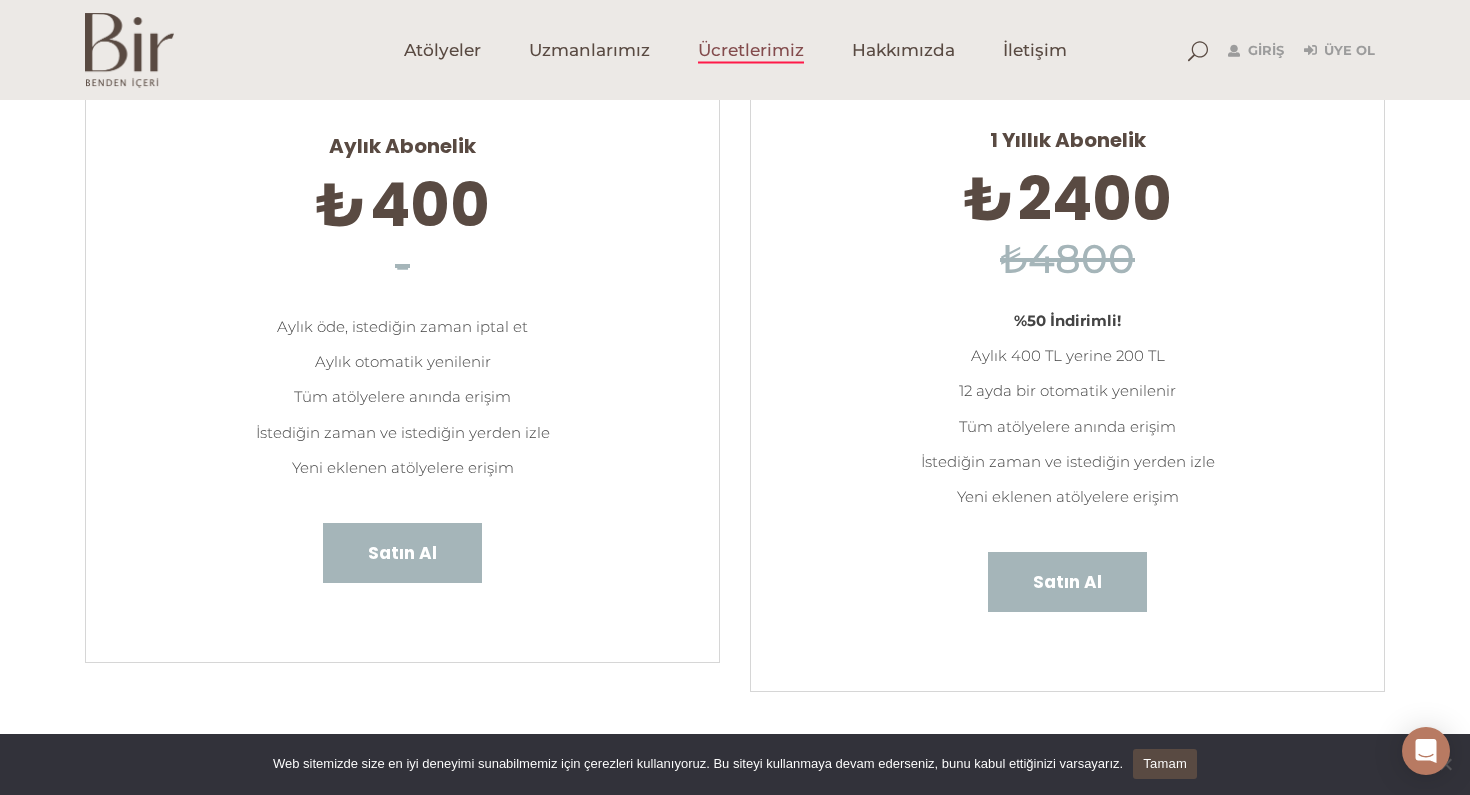 scroll, scrollTop: 218, scrollLeft: 0, axis: vertical 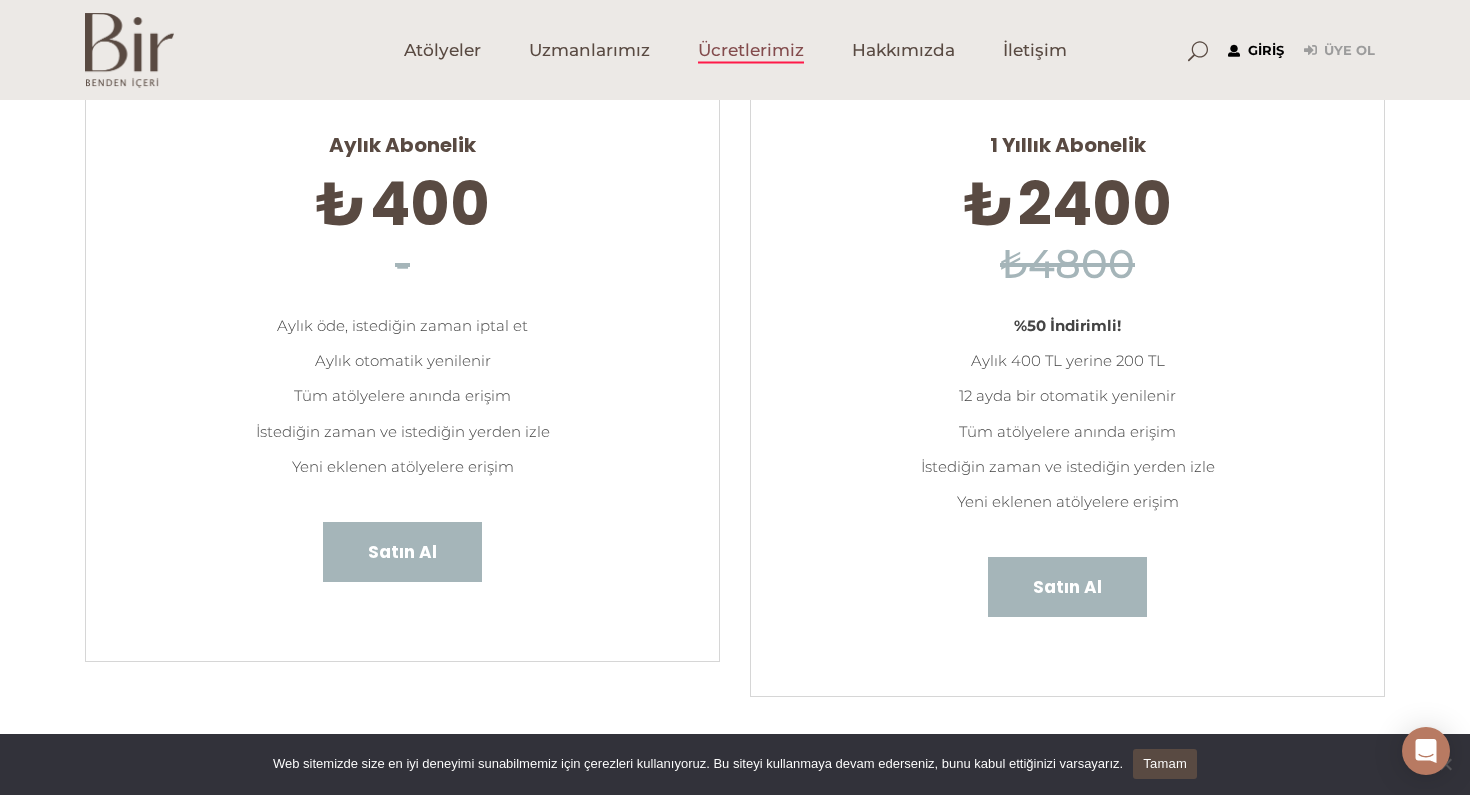 click on "Giriş" at bounding box center [1256, 51] 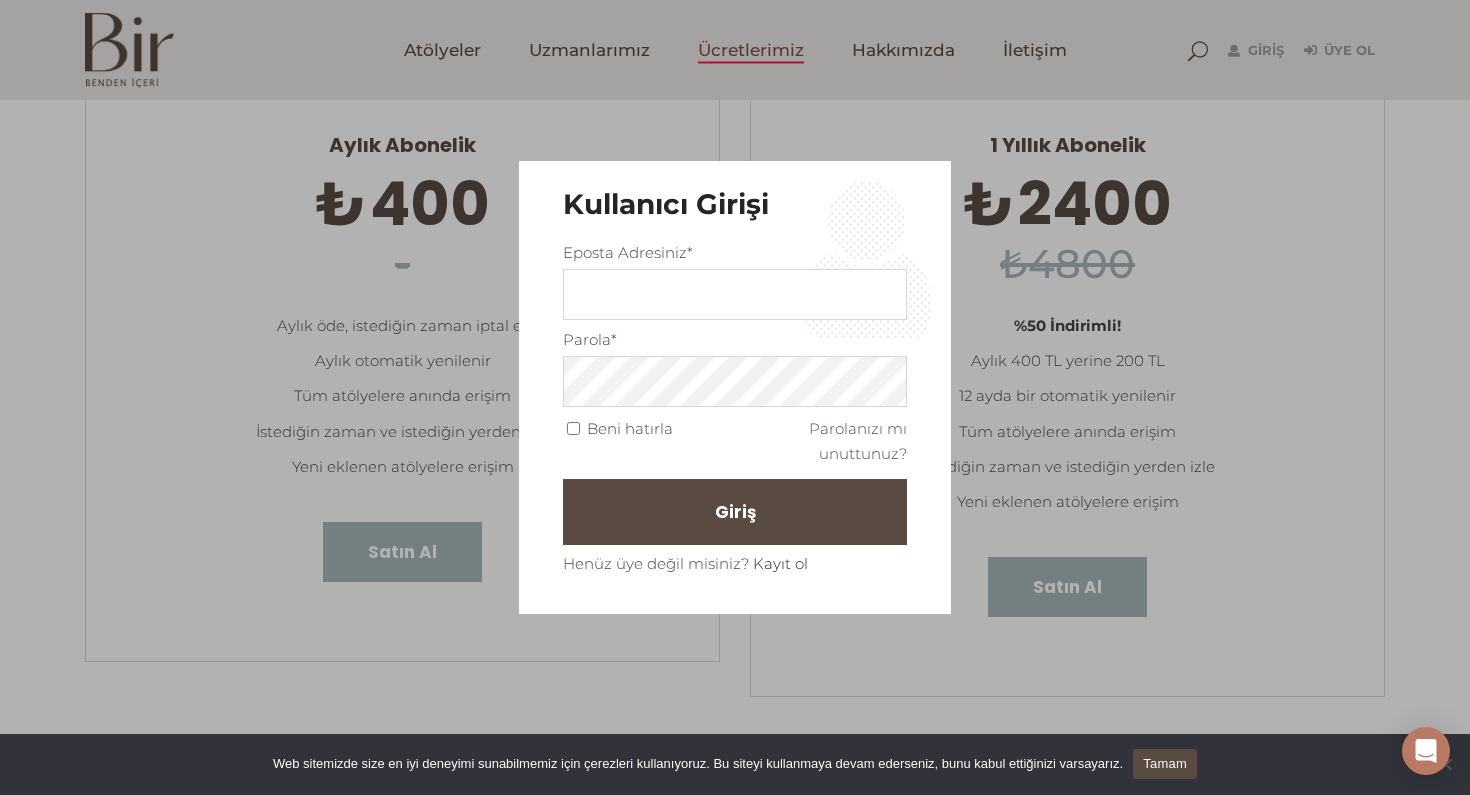 click on "Kayıt ol" at bounding box center [780, 563] 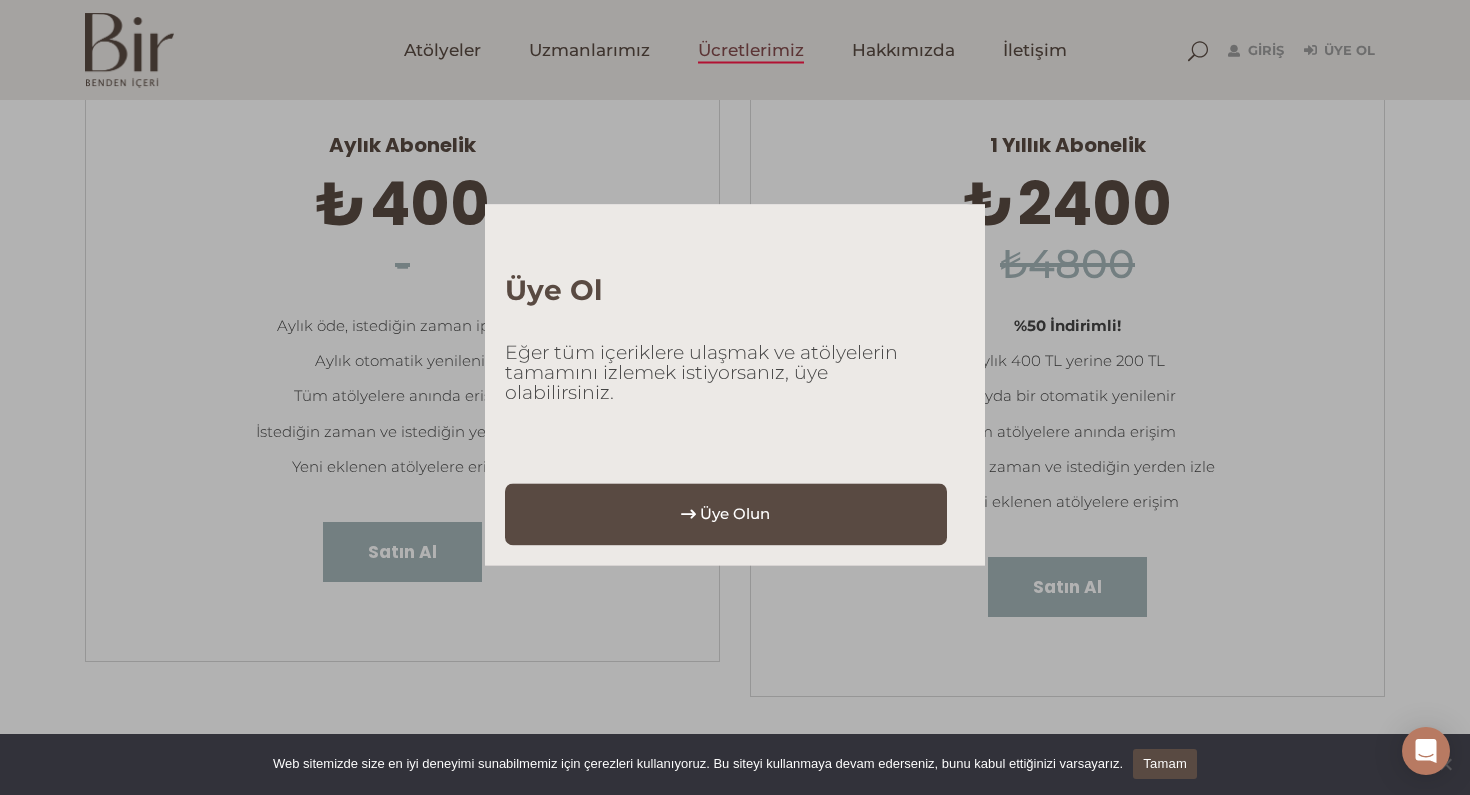 click on "Üye Olun" at bounding box center (726, 514) 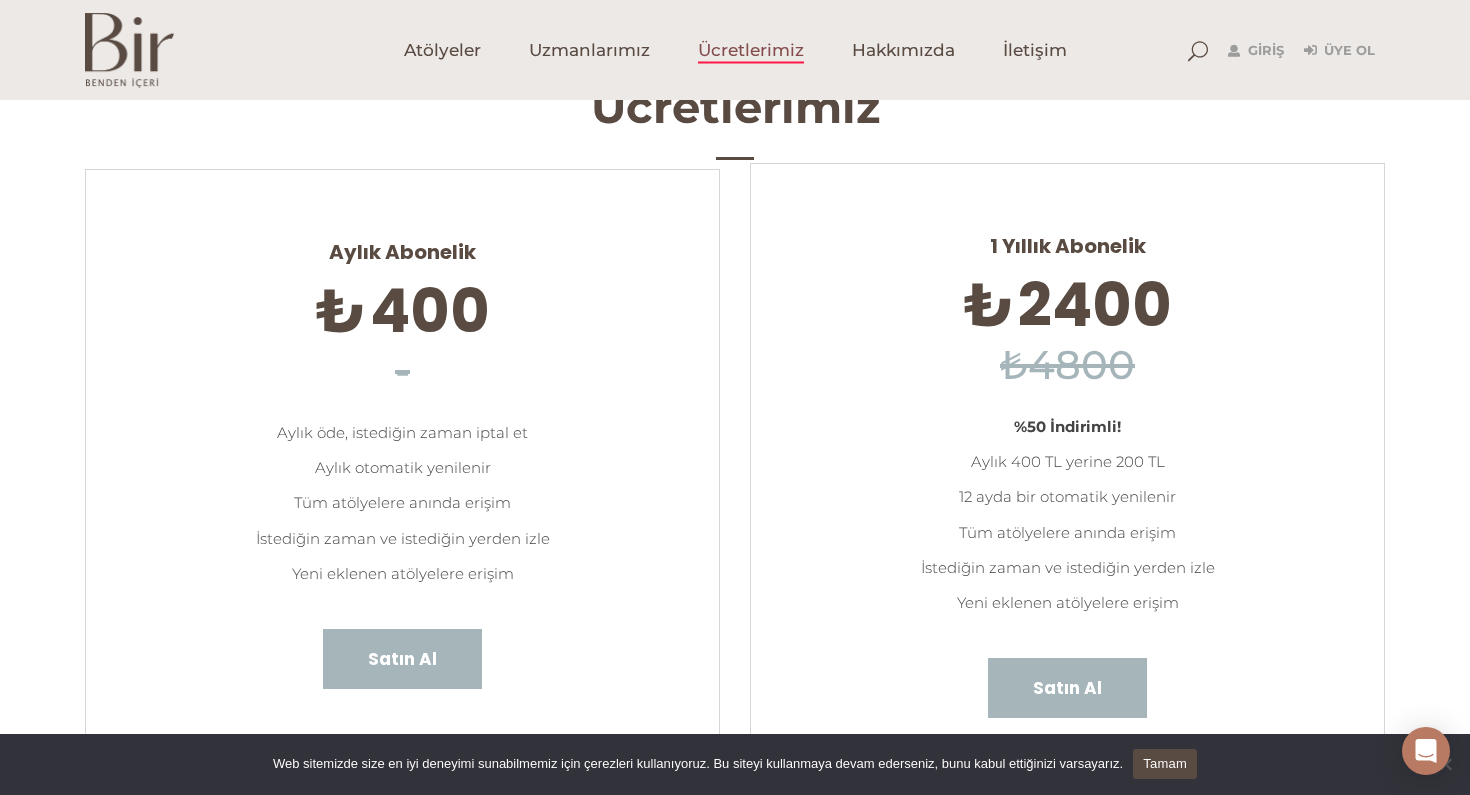 scroll, scrollTop: 112, scrollLeft: 0, axis: vertical 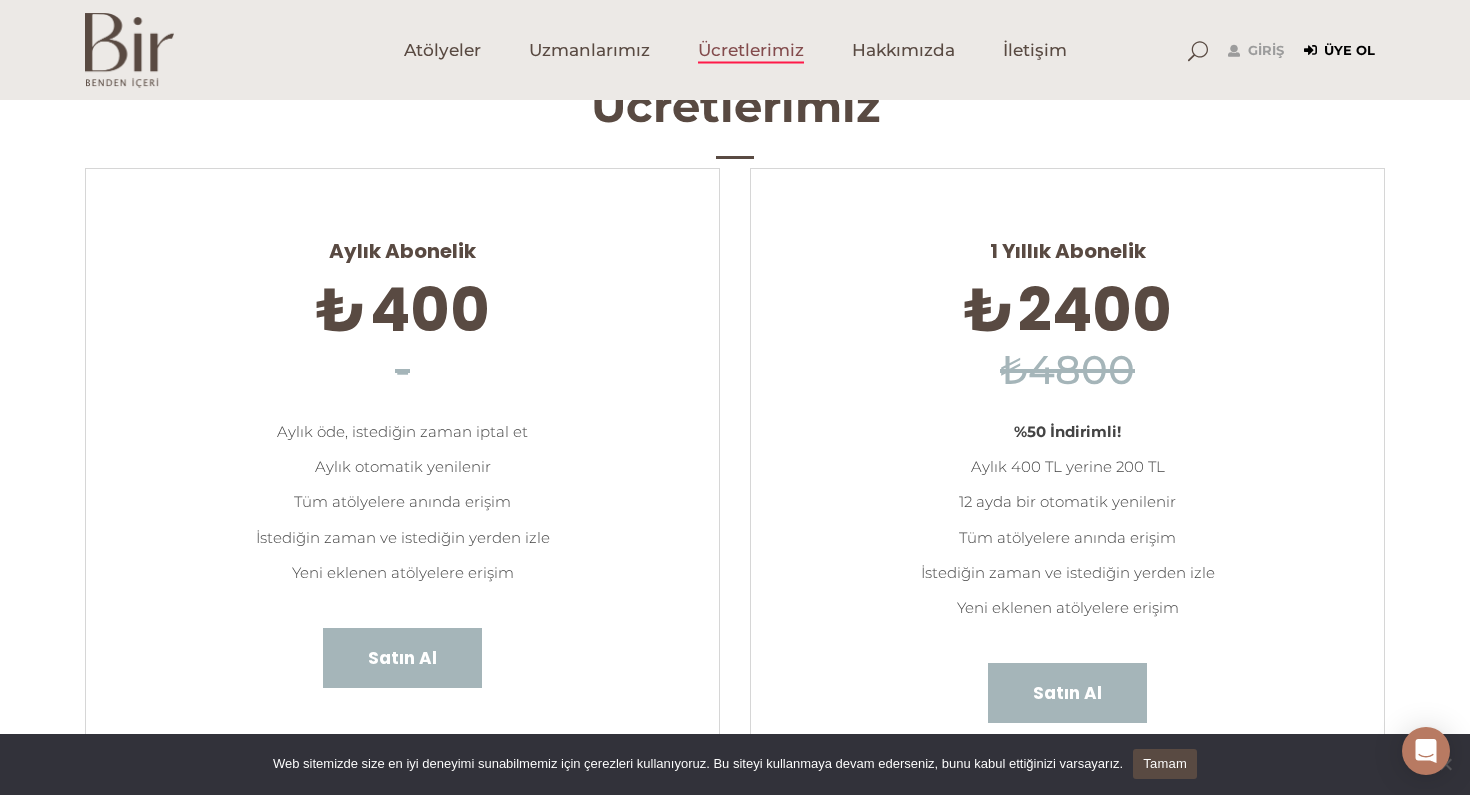 click on "Üye Ol" at bounding box center [1339, 51] 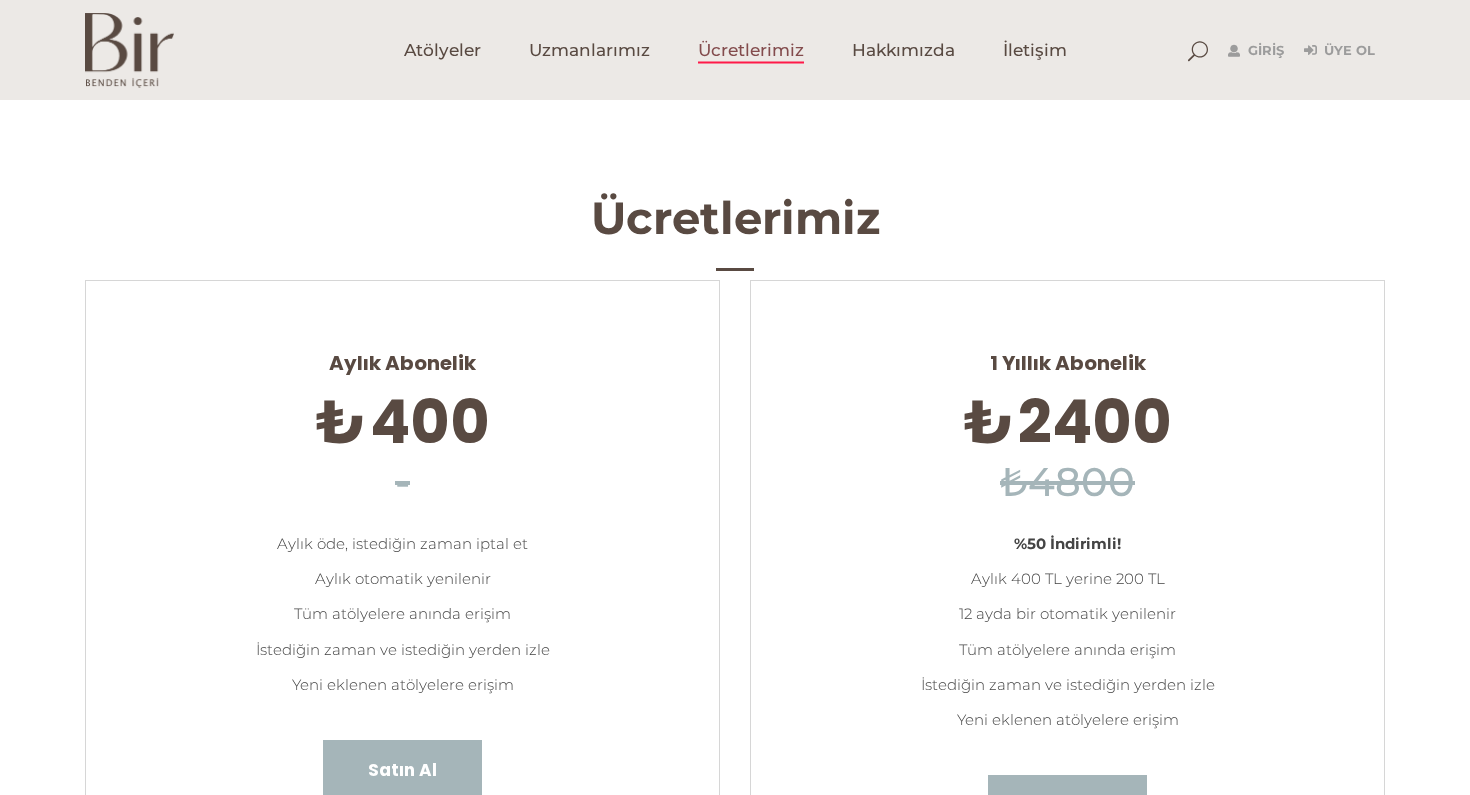scroll, scrollTop: 0, scrollLeft: 0, axis: both 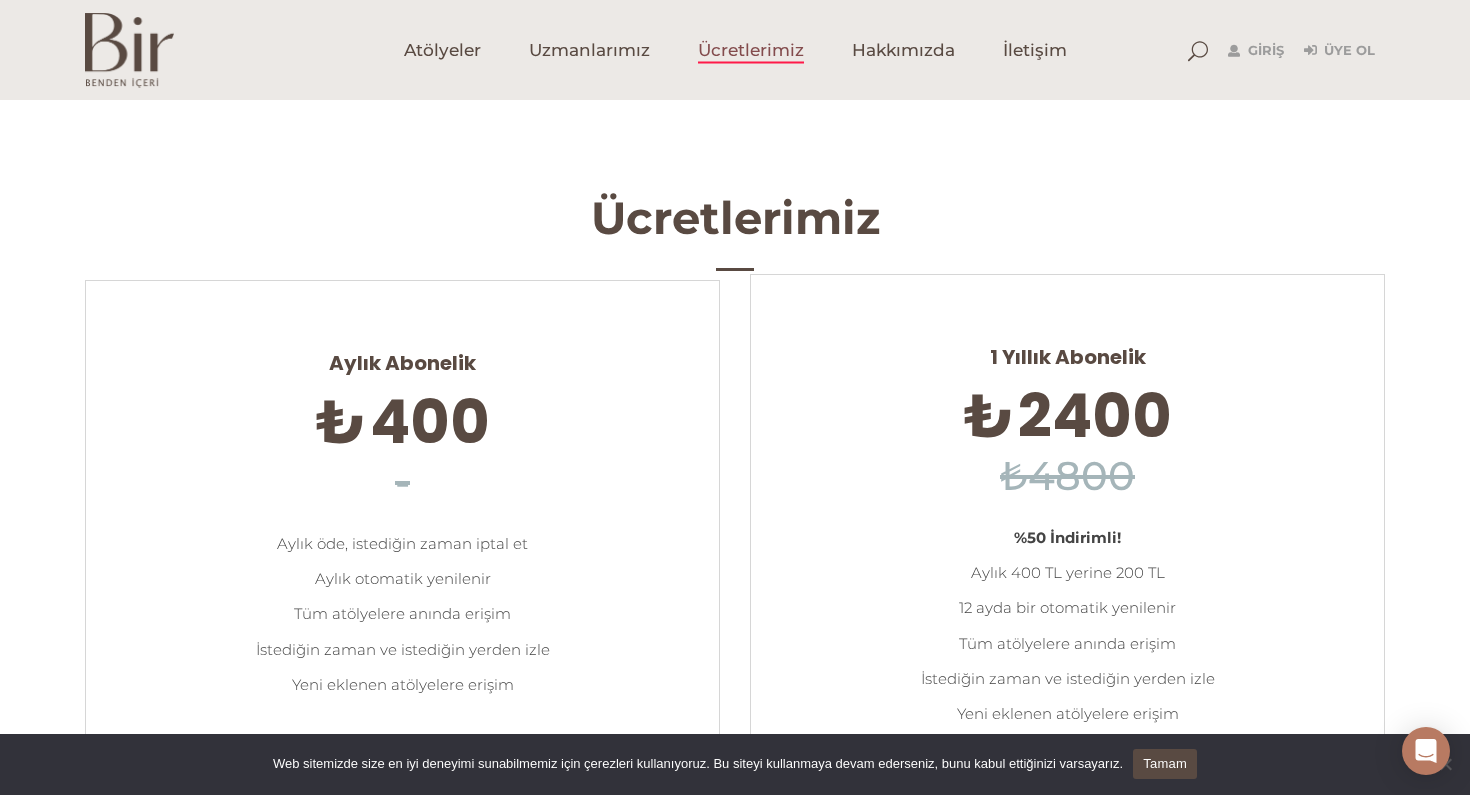 click on "₺4800" at bounding box center [1067, 476] 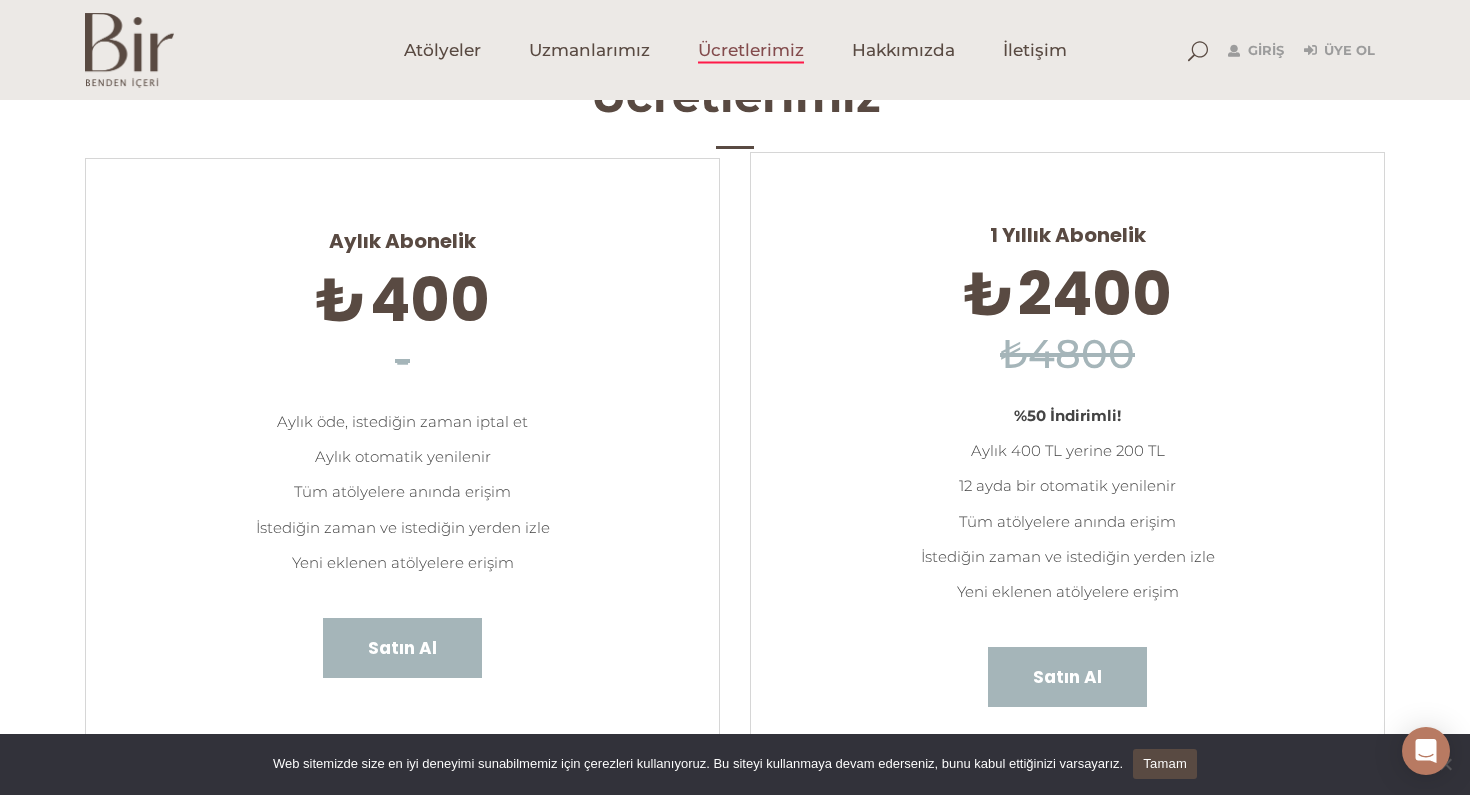 scroll, scrollTop: 124, scrollLeft: 0, axis: vertical 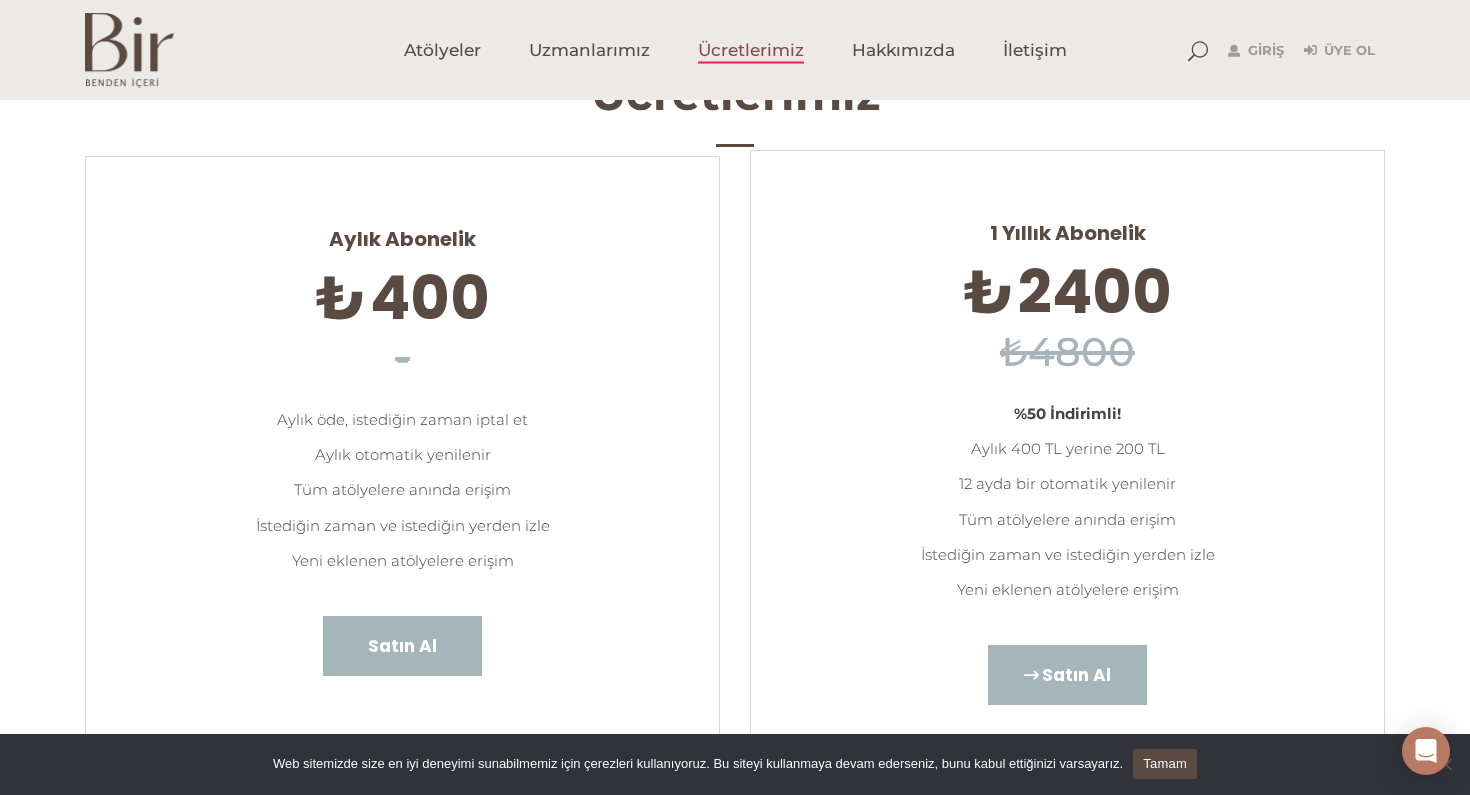 click on "Satın Al" at bounding box center (1067, 675) 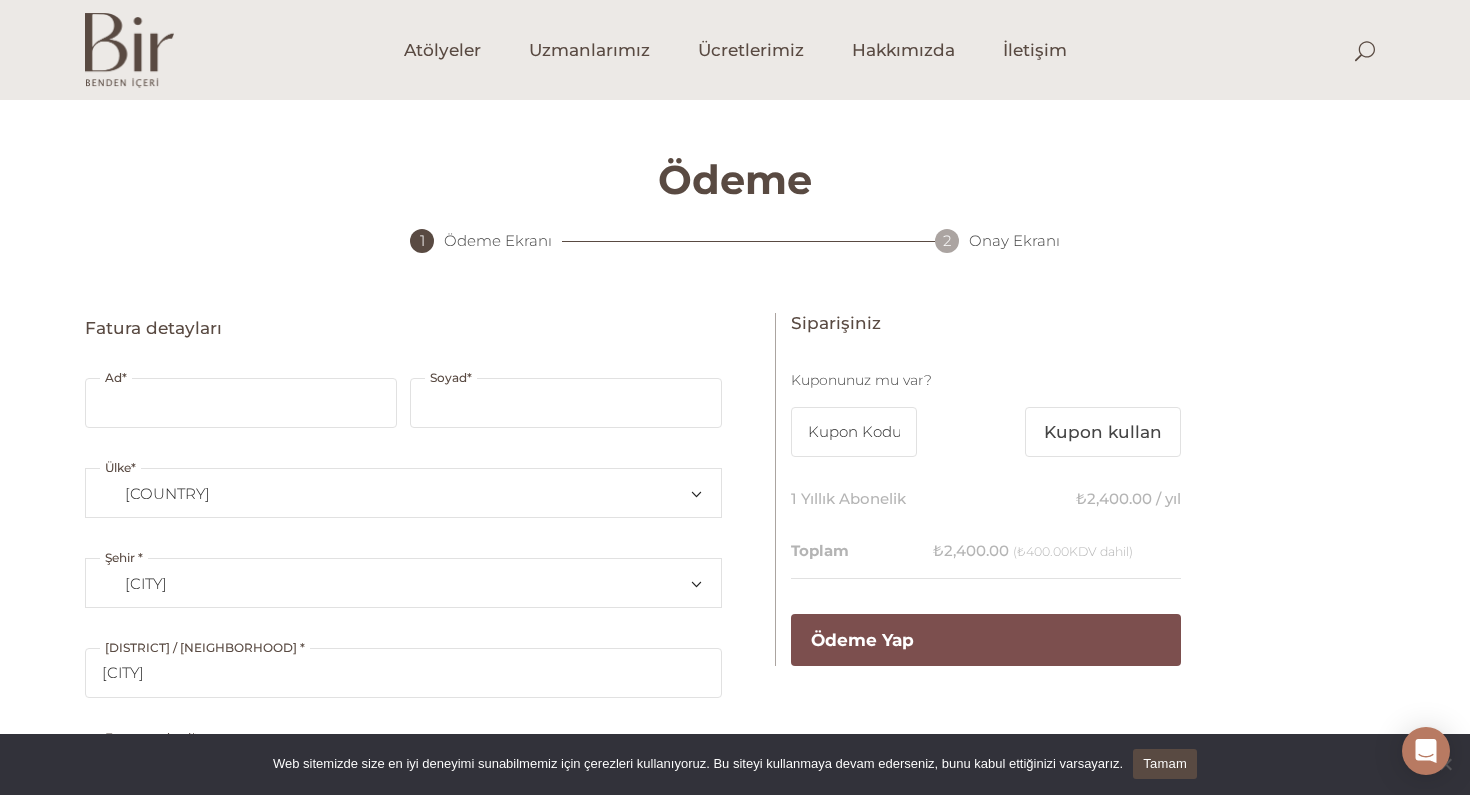 select on "TR34" 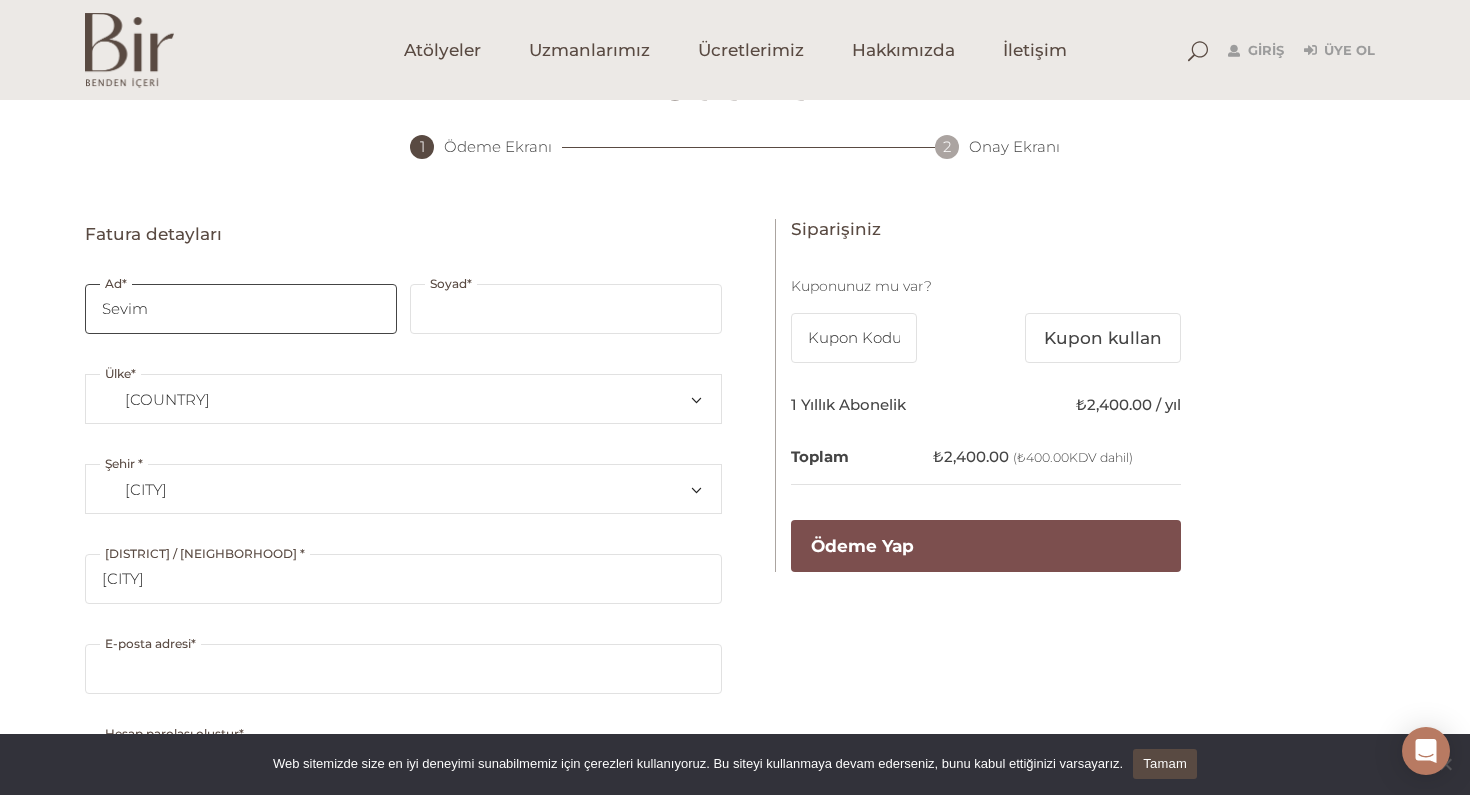 scroll, scrollTop: 103, scrollLeft: 0, axis: vertical 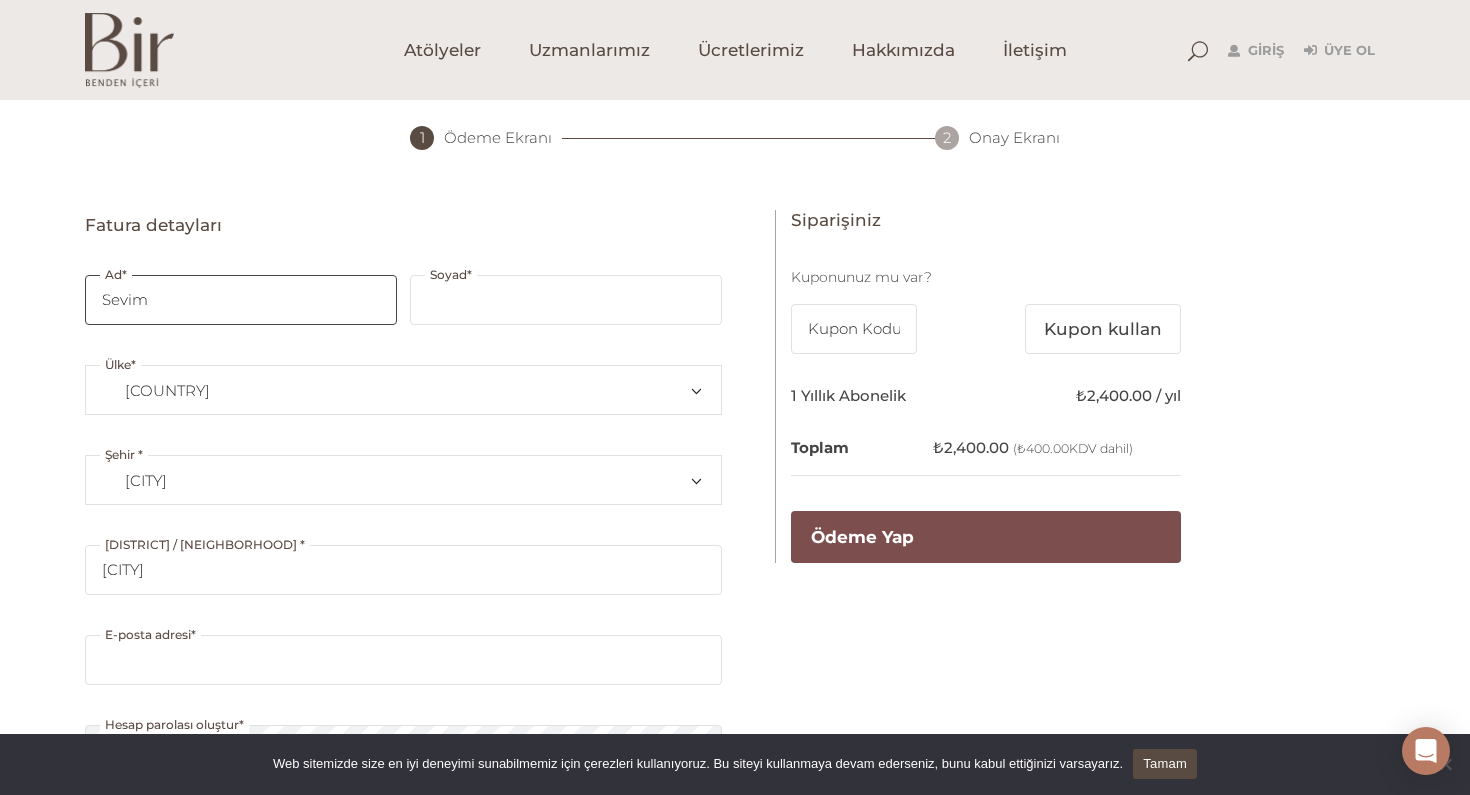 type on "Sevim" 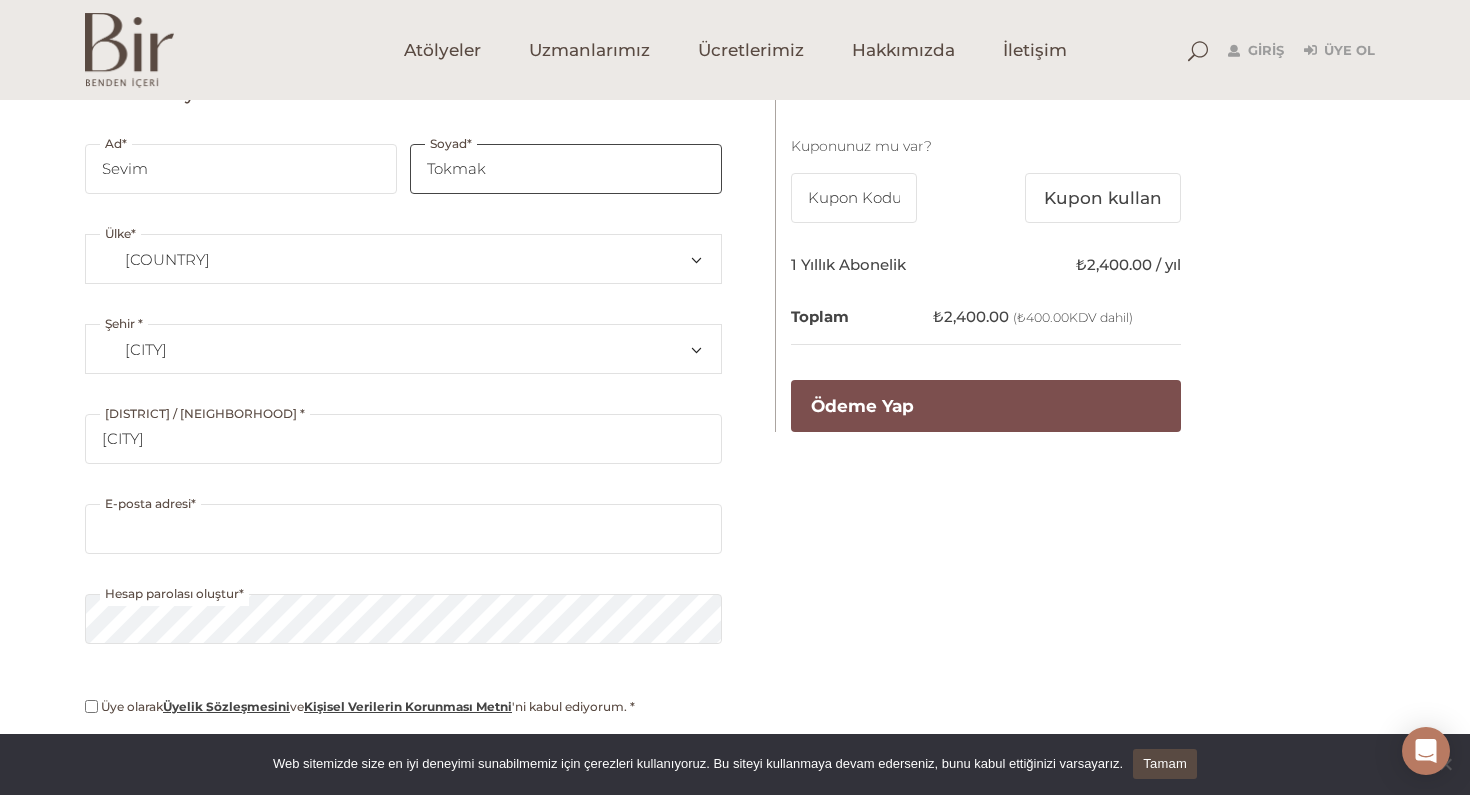 scroll, scrollTop: 243, scrollLeft: 0, axis: vertical 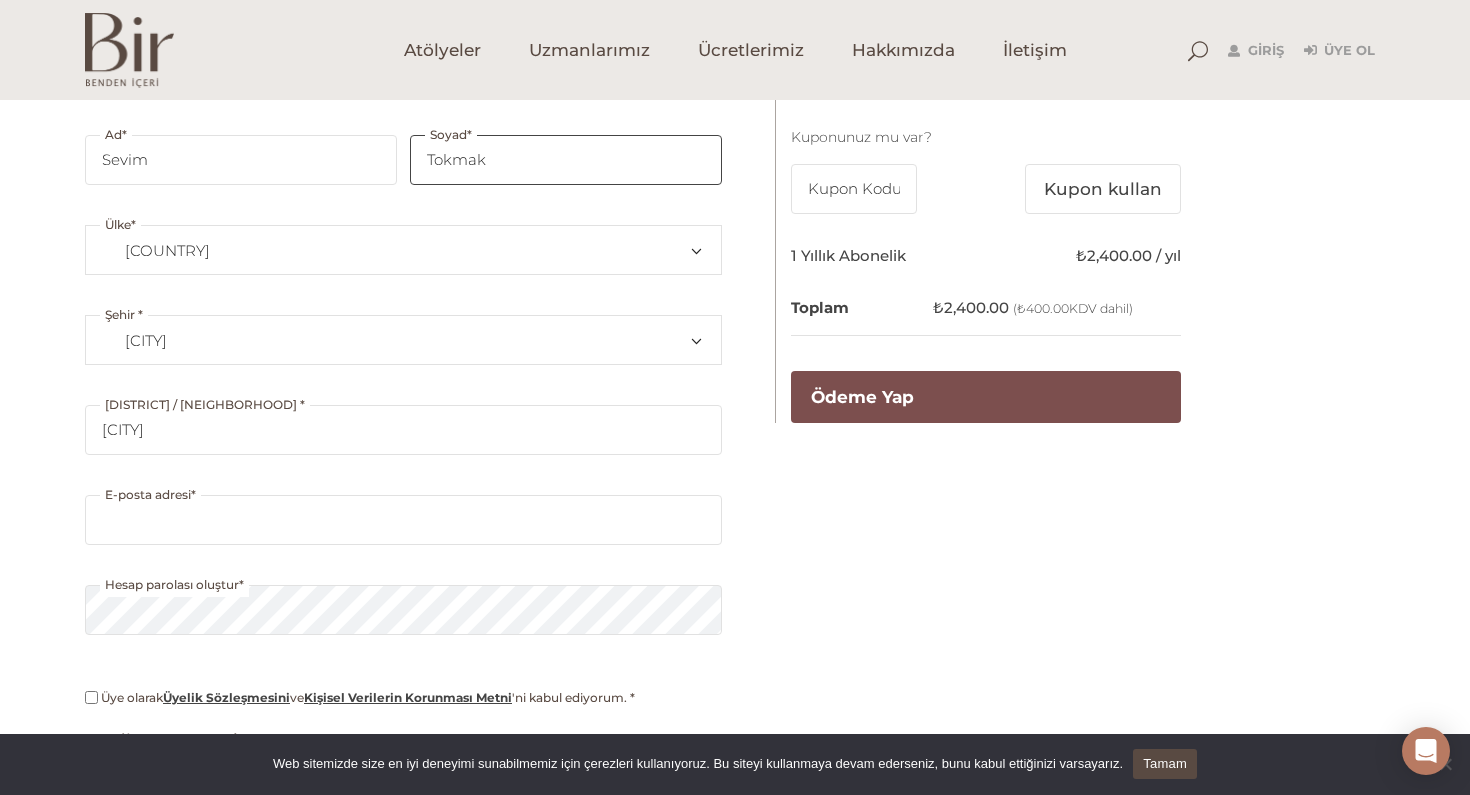 type on "Tokmak" 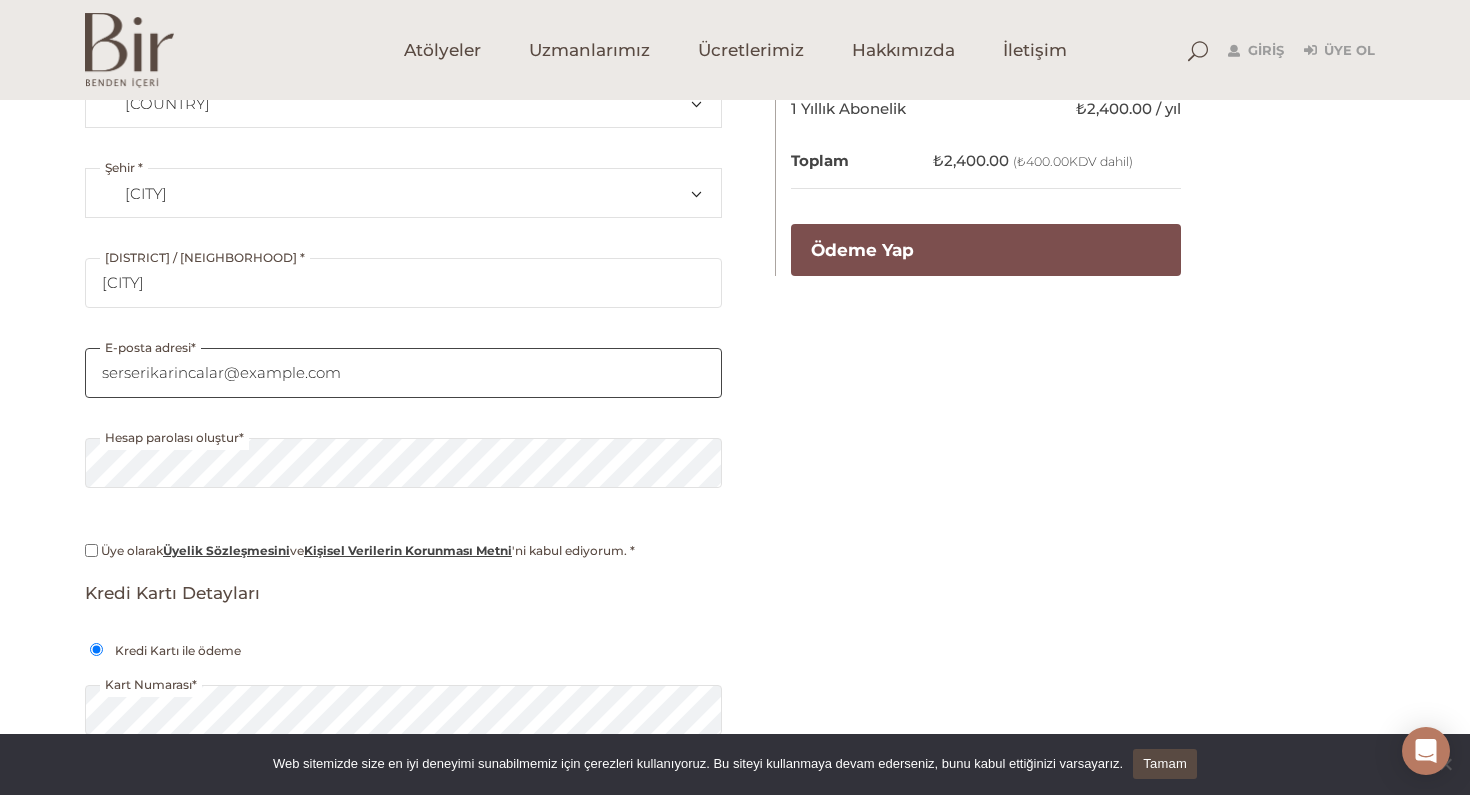 scroll, scrollTop: 392, scrollLeft: 0, axis: vertical 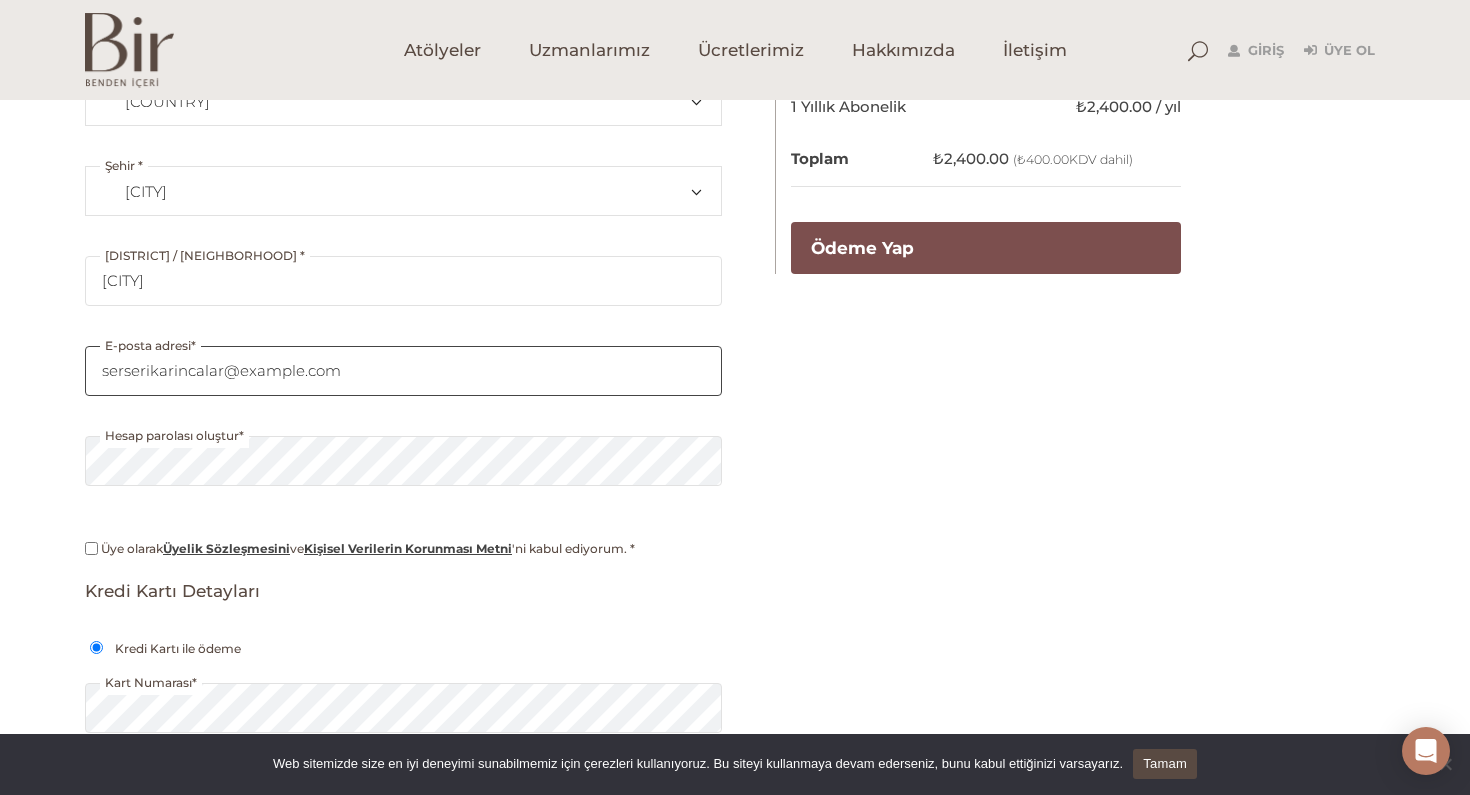 type on "serserikarincalar@example.com" 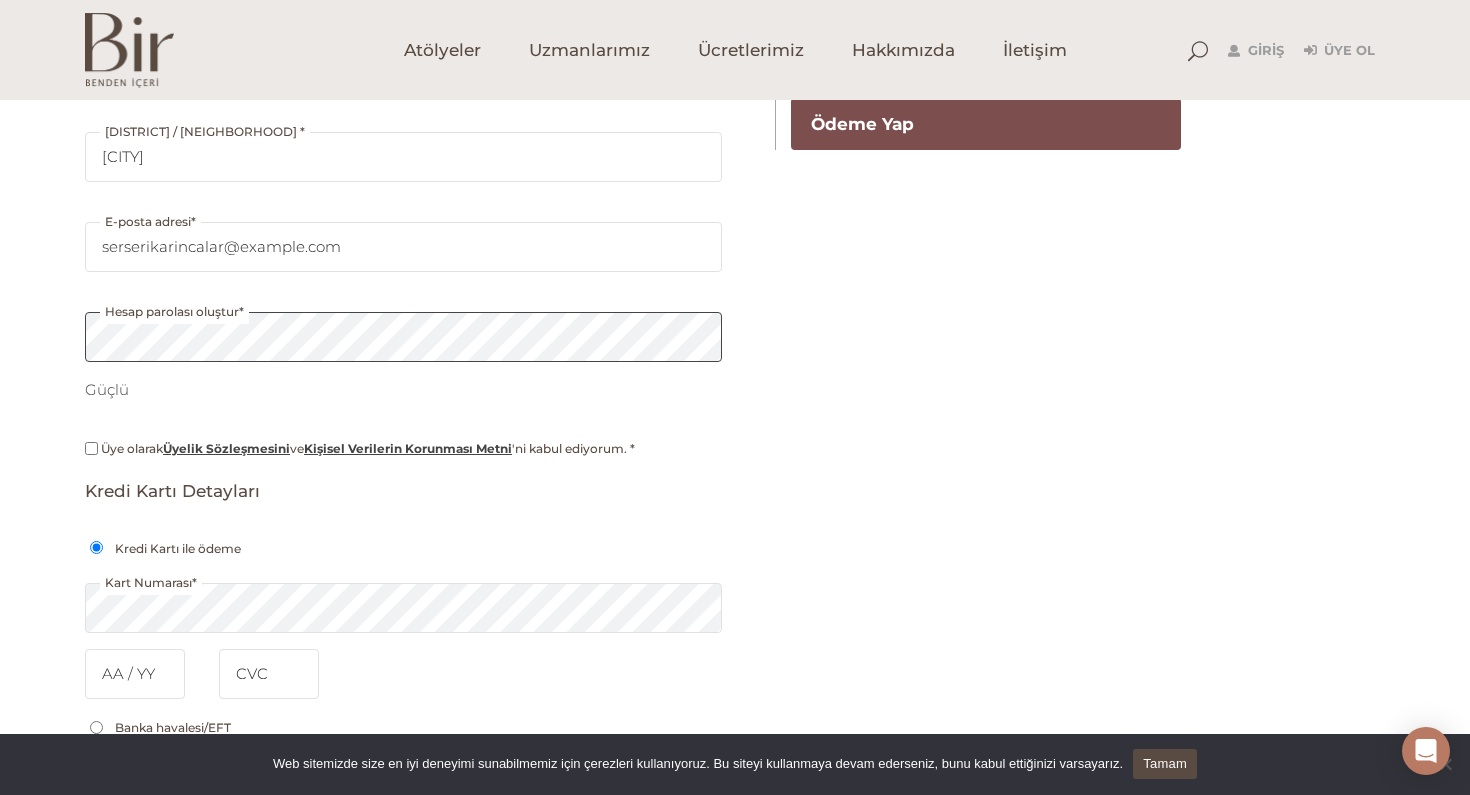 scroll, scrollTop: 513, scrollLeft: 0, axis: vertical 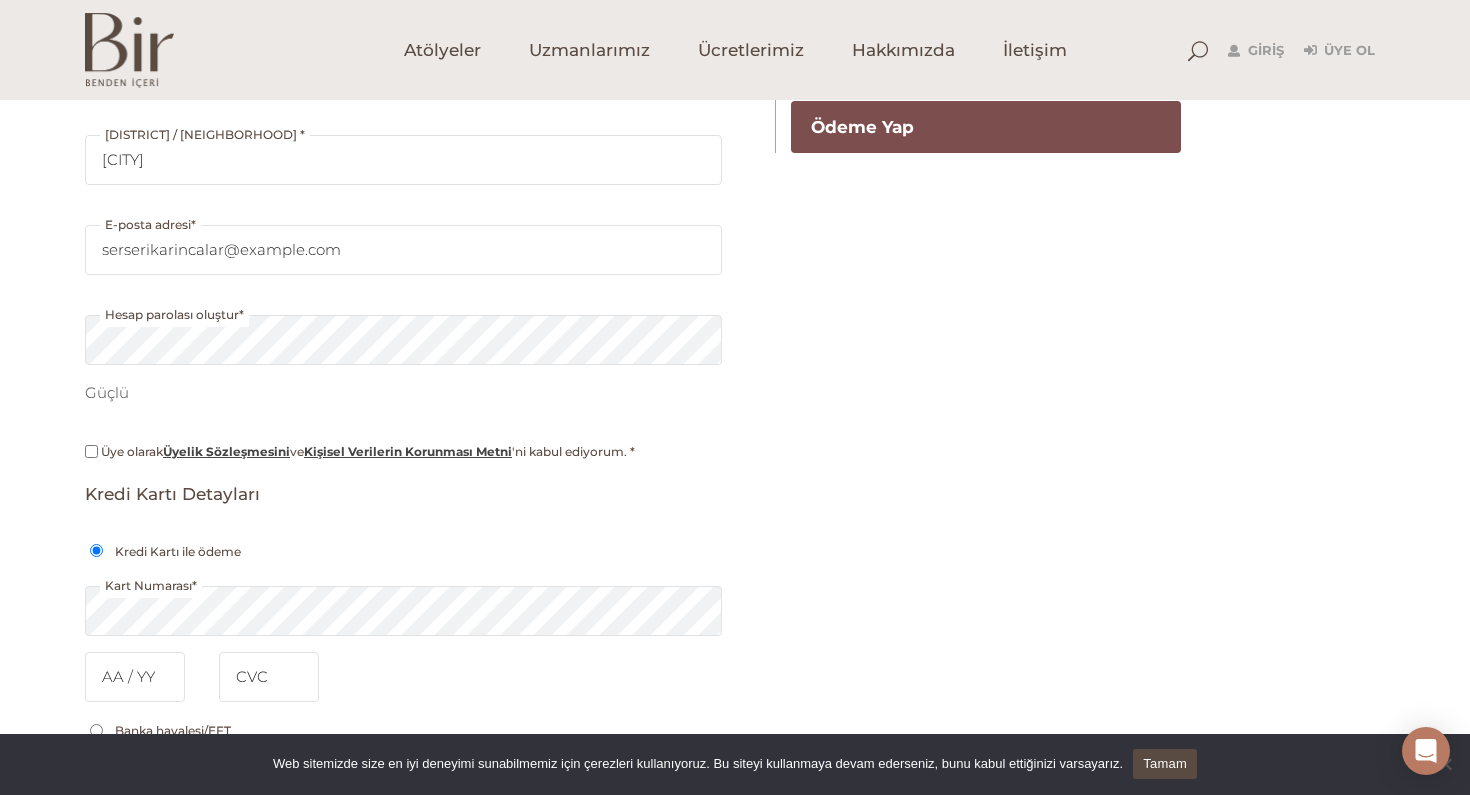 click on "Üye olarak  Üyelik Sözleşmesini  ve  Kişisel Verilerin Korunması Metni 'ni kabul ediyorum.    *" at bounding box center (362, 452) 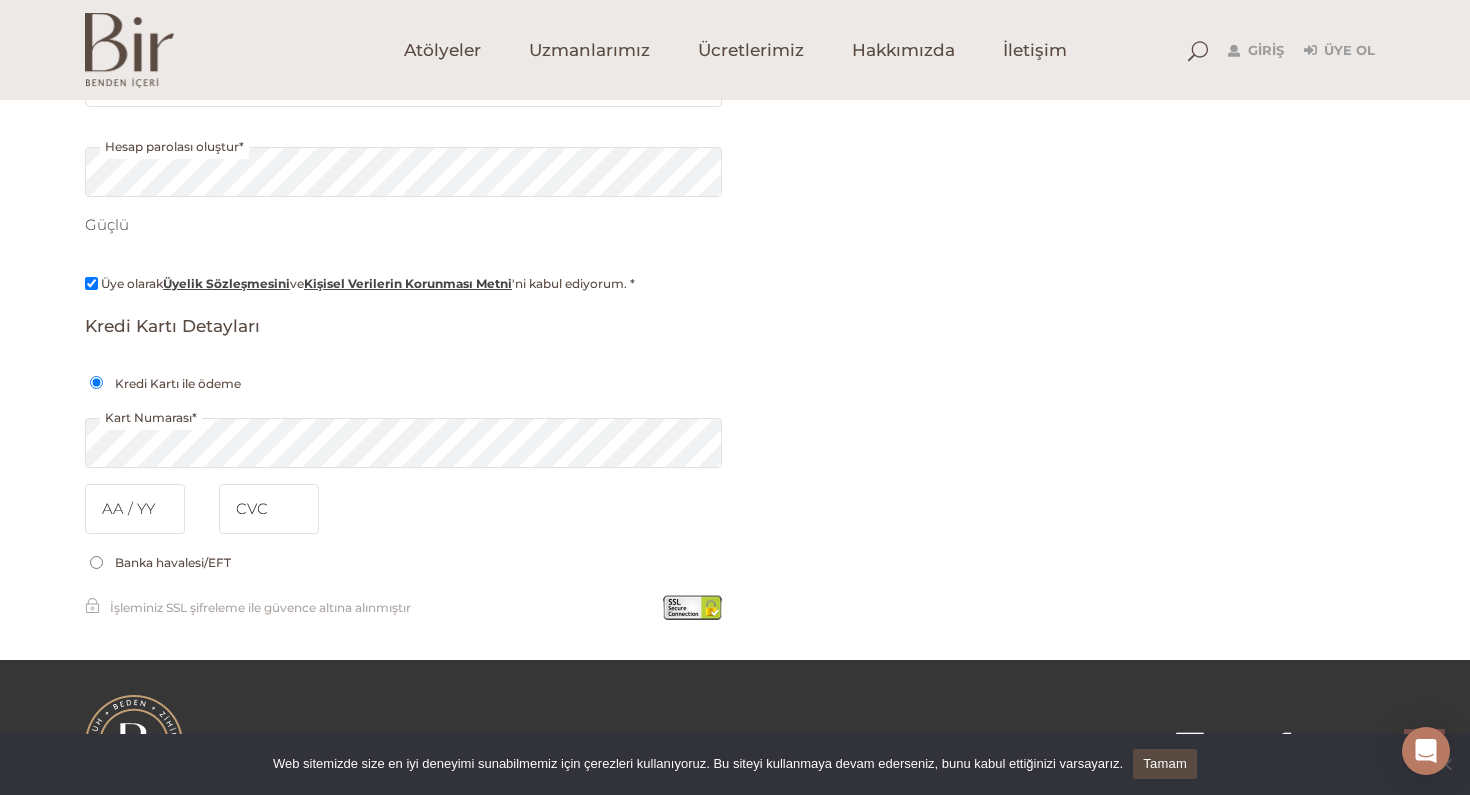 scroll, scrollTop: 708, scrollLeft: 0, axis: vertical 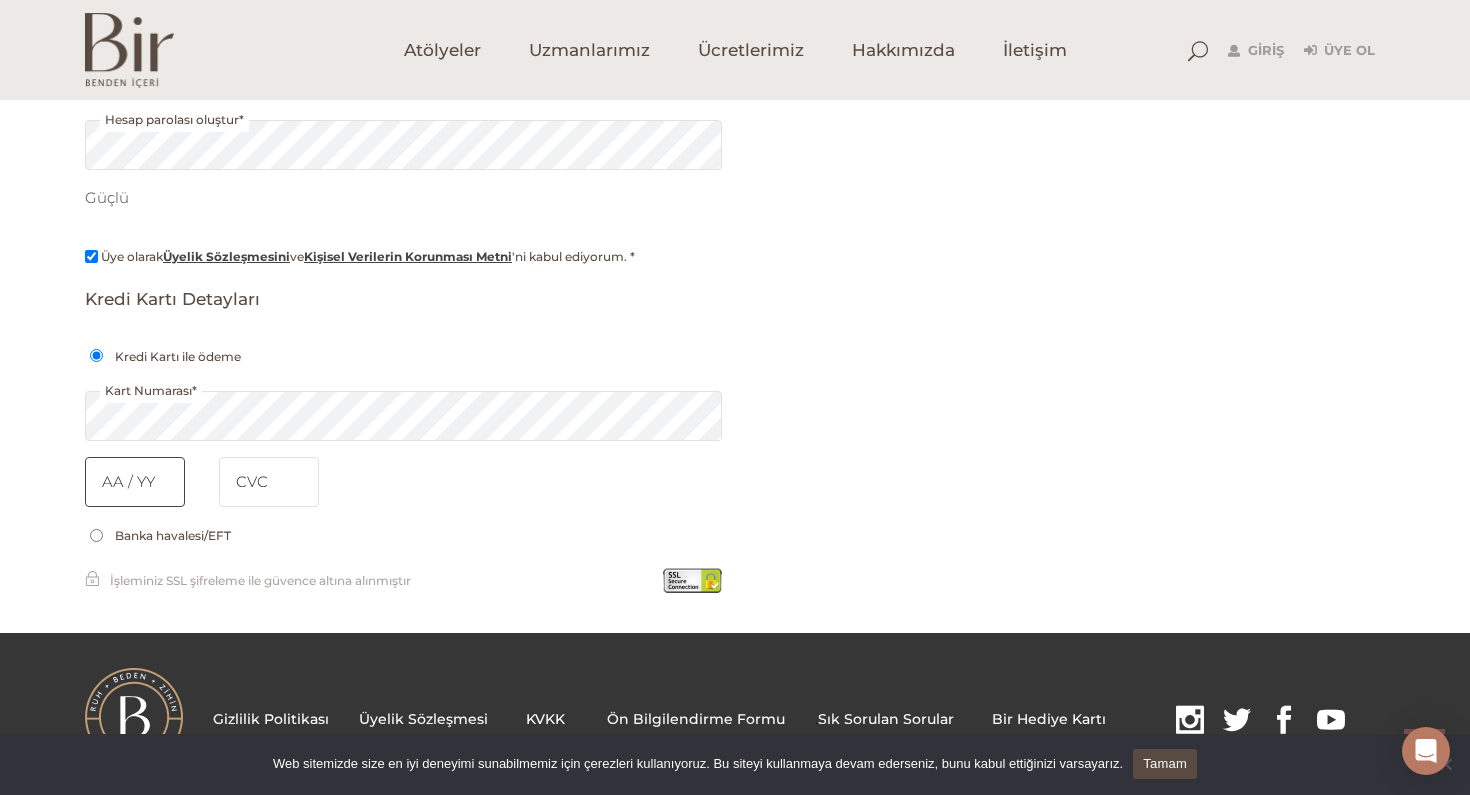 click at bounding box center (135, 482) 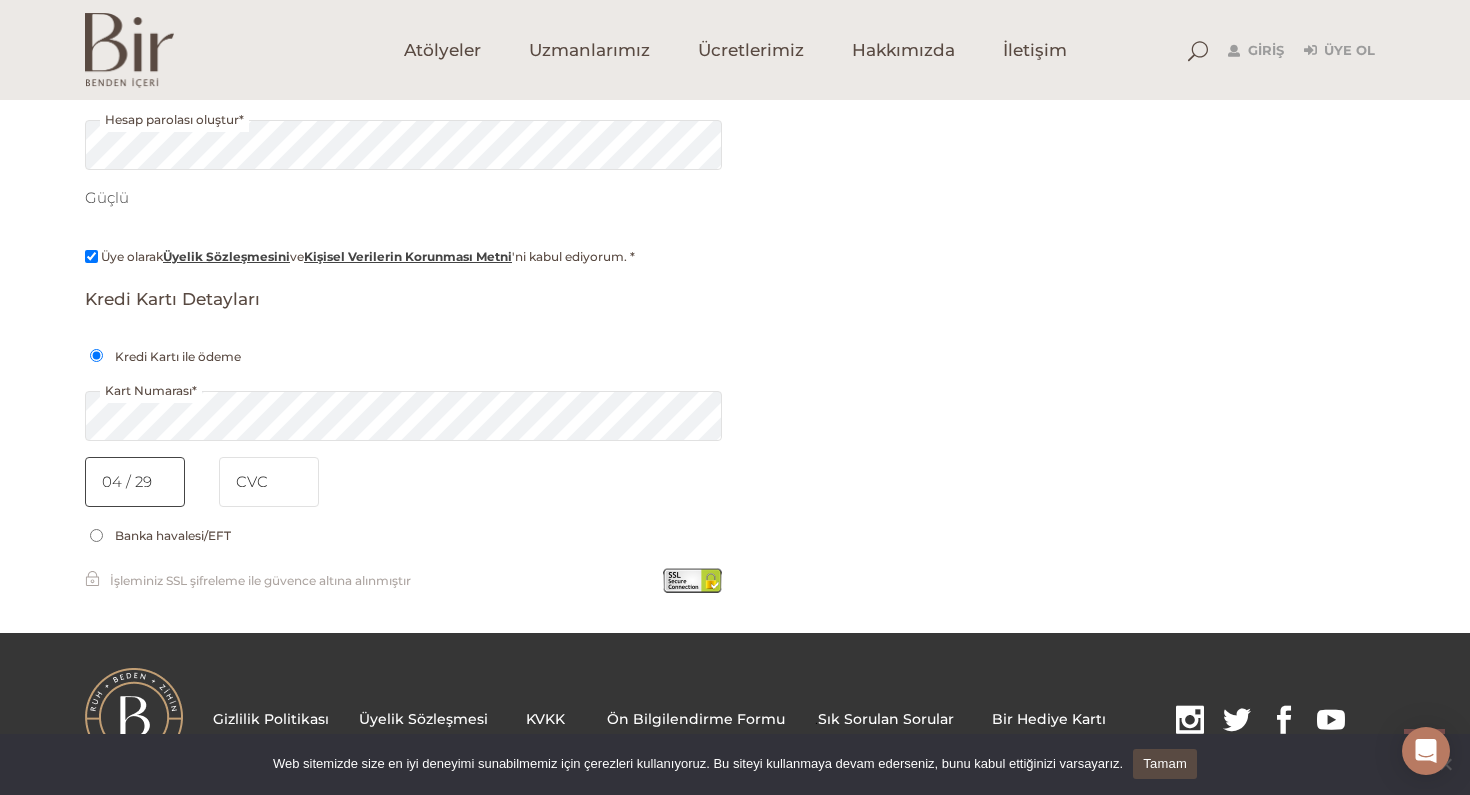 type on "04 / 29" 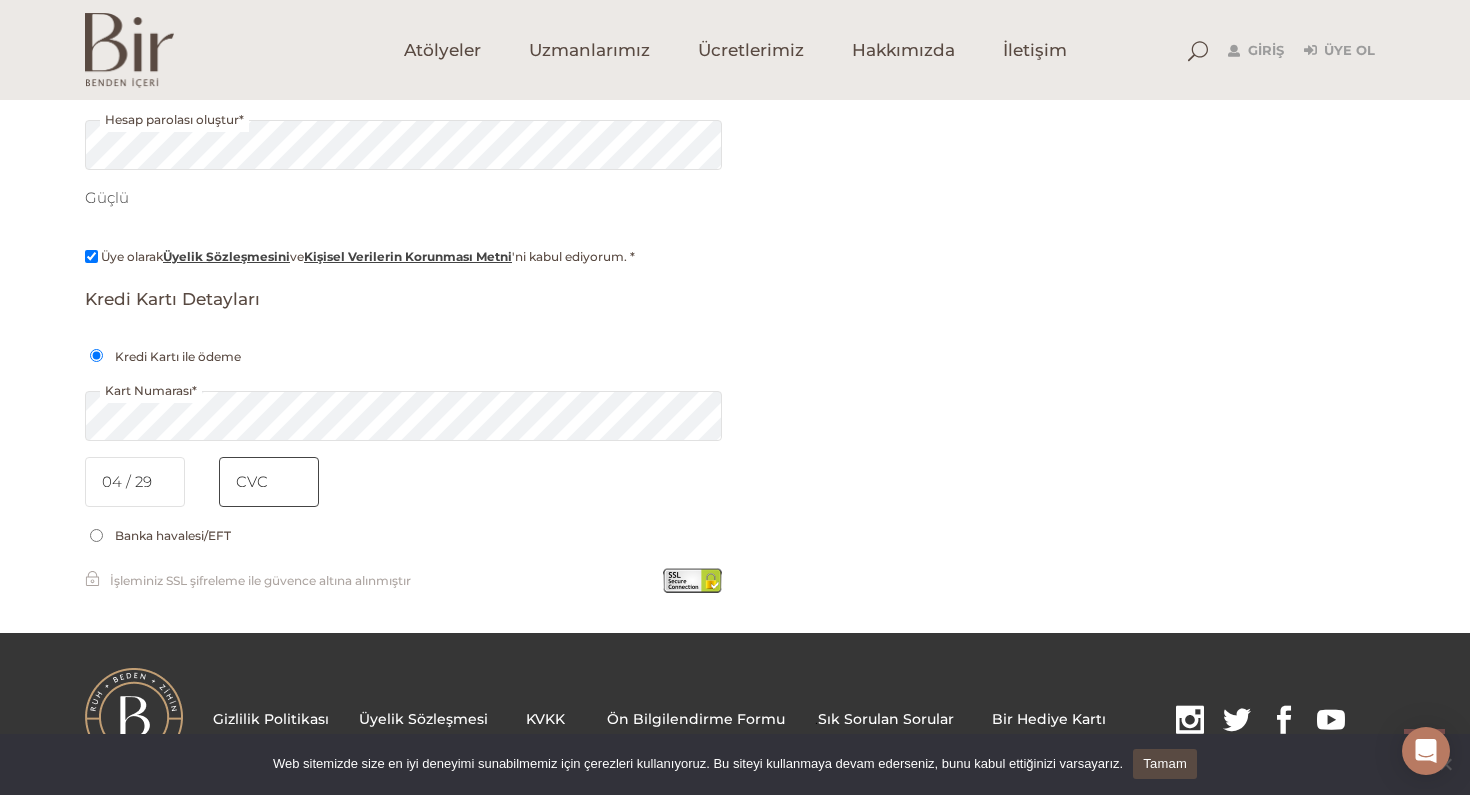 click at bounding box center [269, 482] 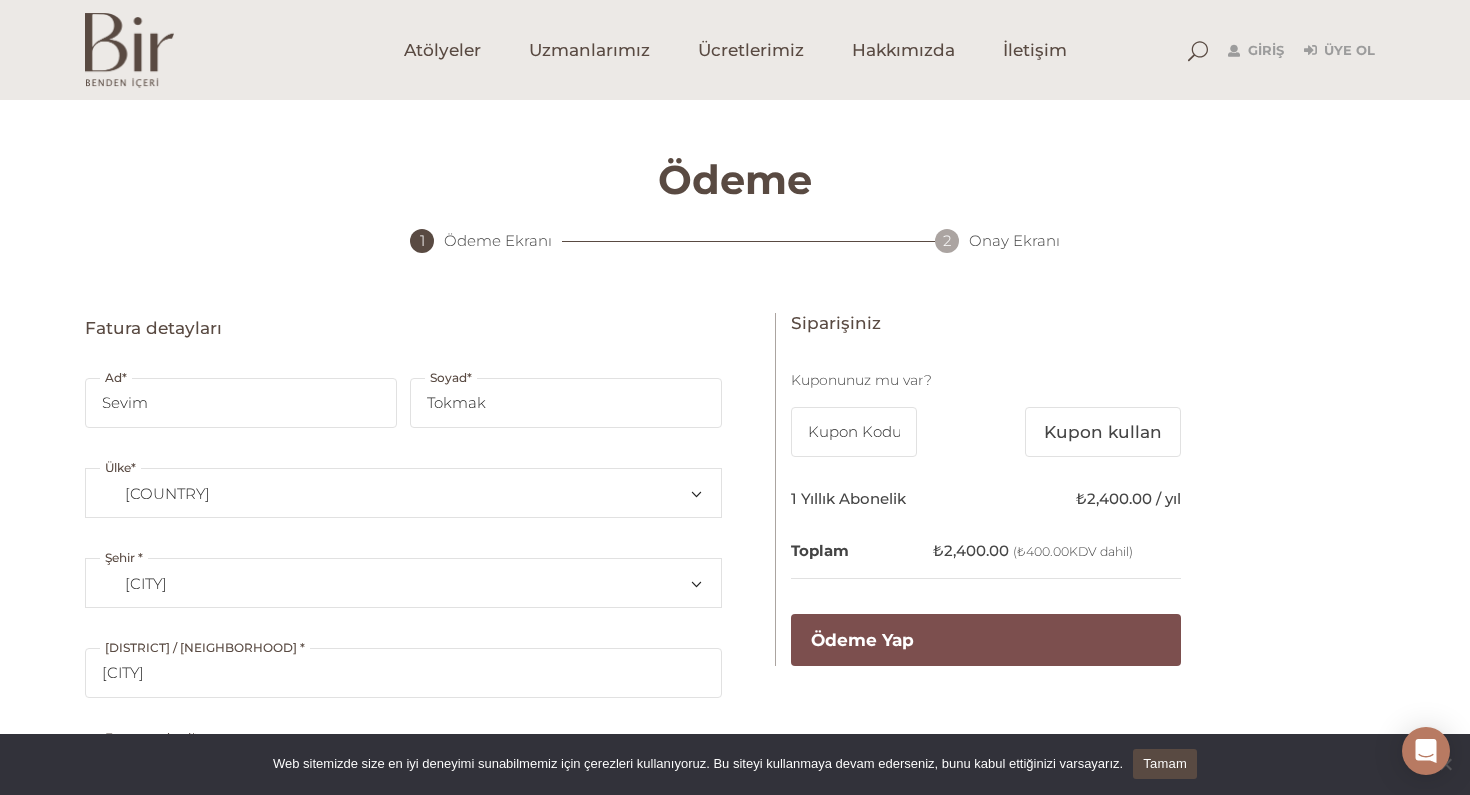 scroll, scrollTop: 0, scrollLeft: 0, axis: both 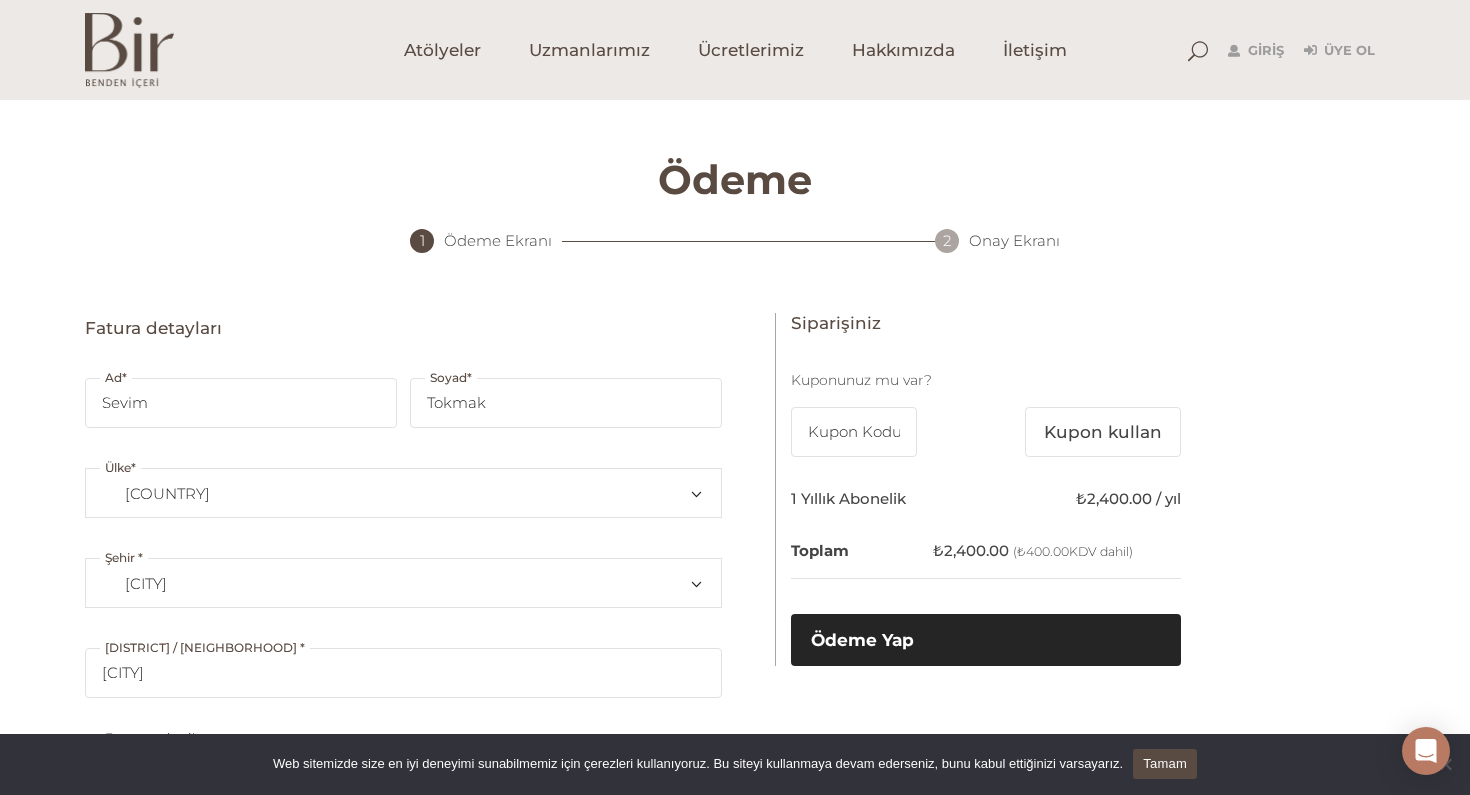type on "67" 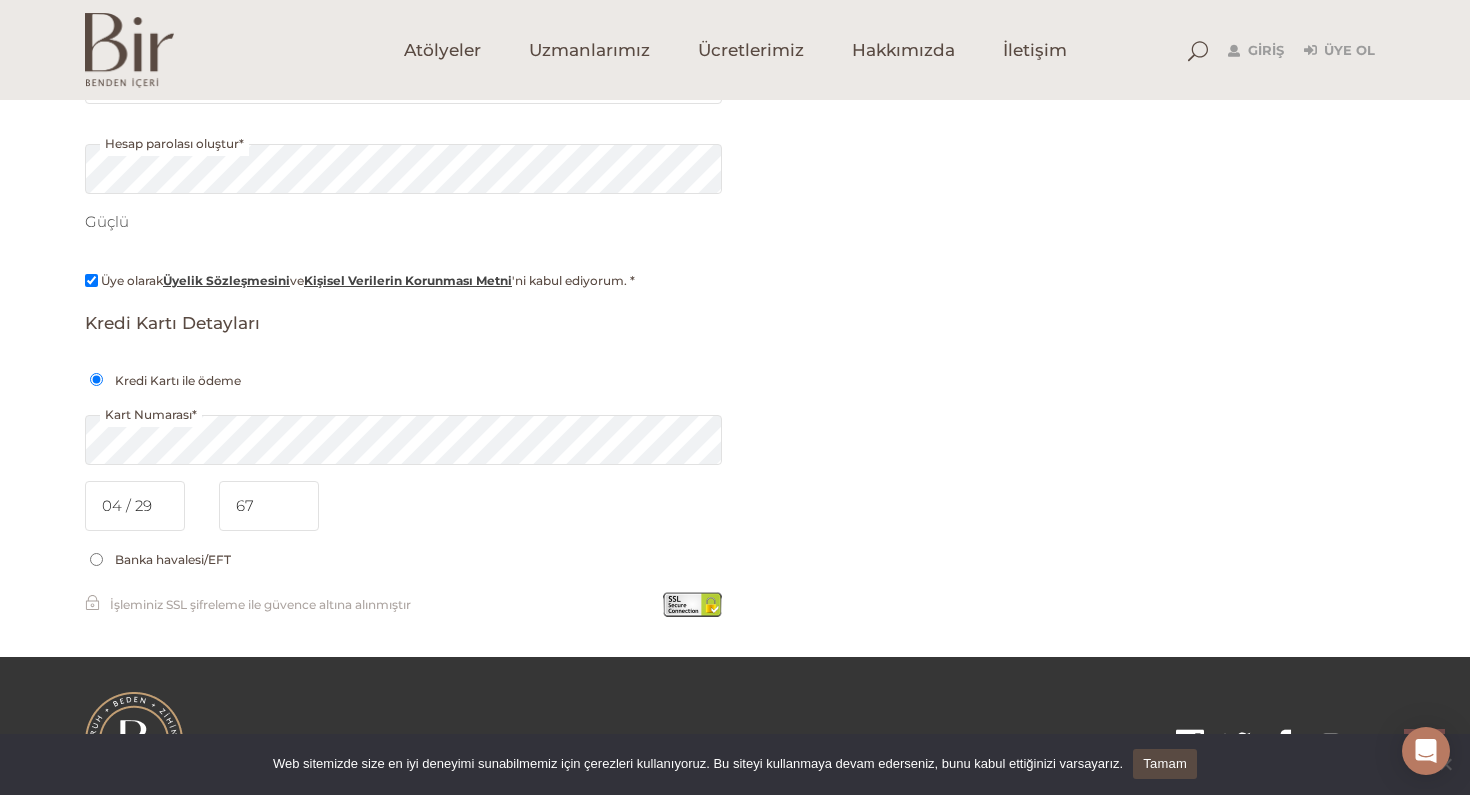 scroll, scrollTop: 779, scrollLeft: 0, axis: vertical 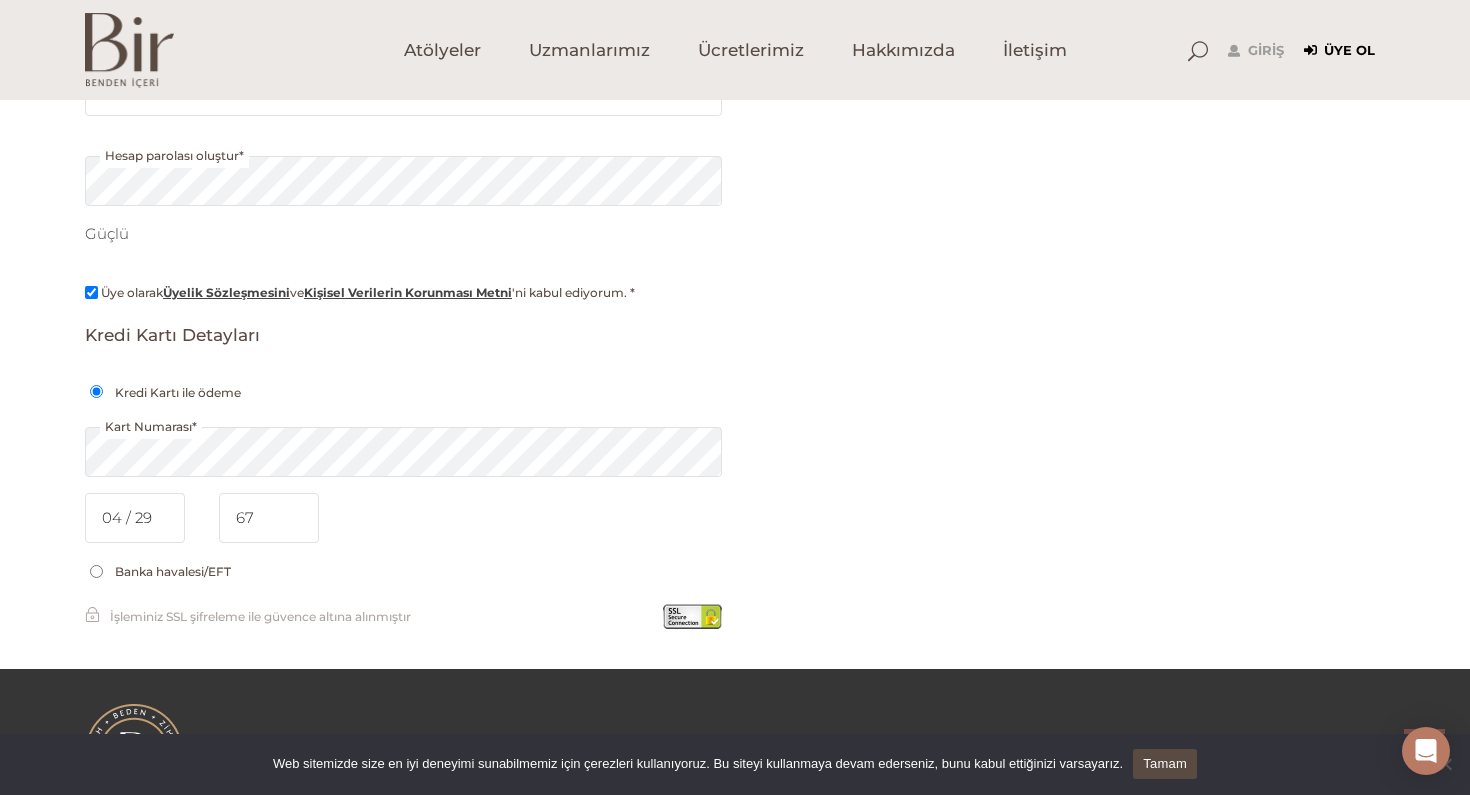 click on "Üye Ol" at bounding box center (1339, 51) 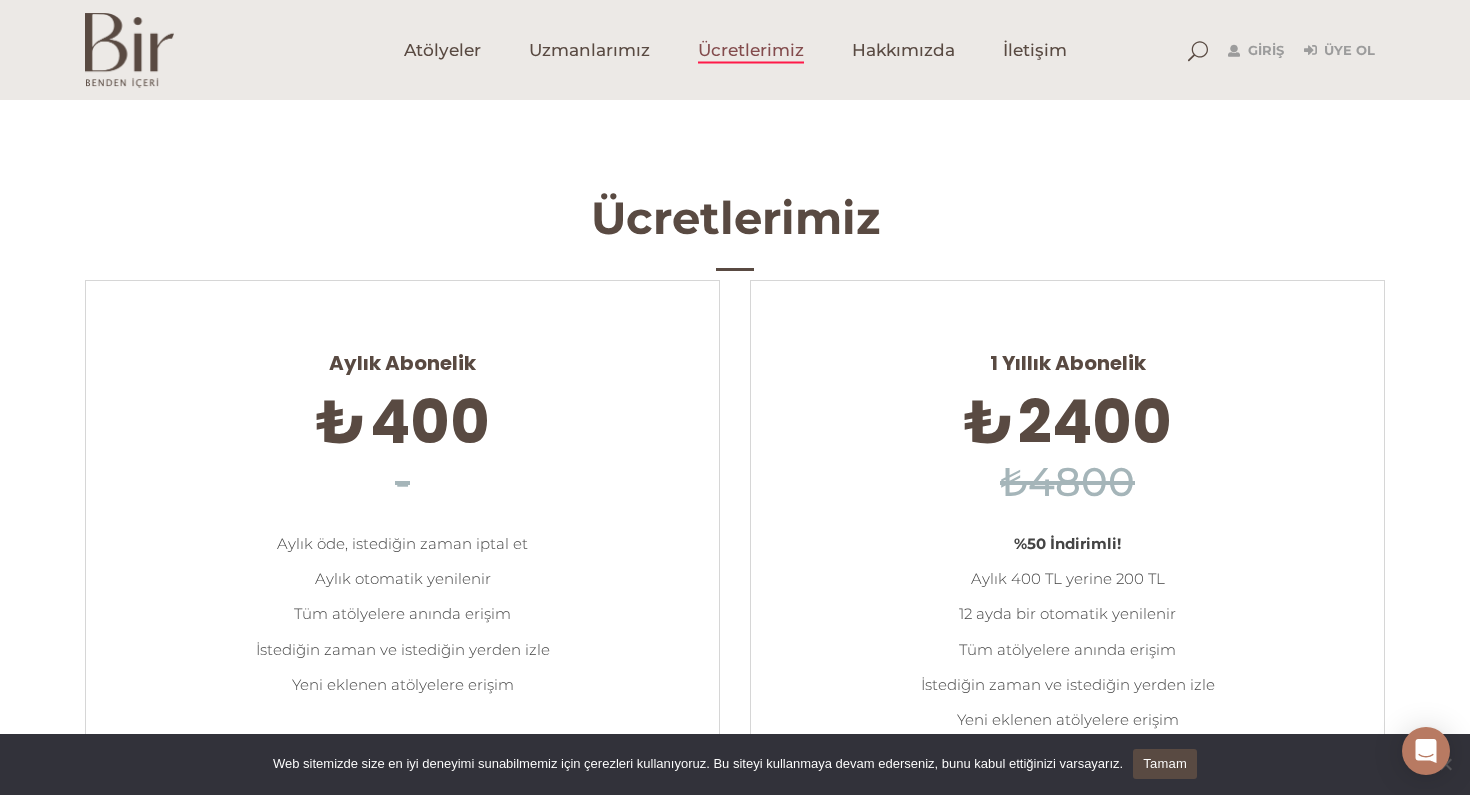scroll, scrollTop: 0, scrollLeft: 0, axis: both 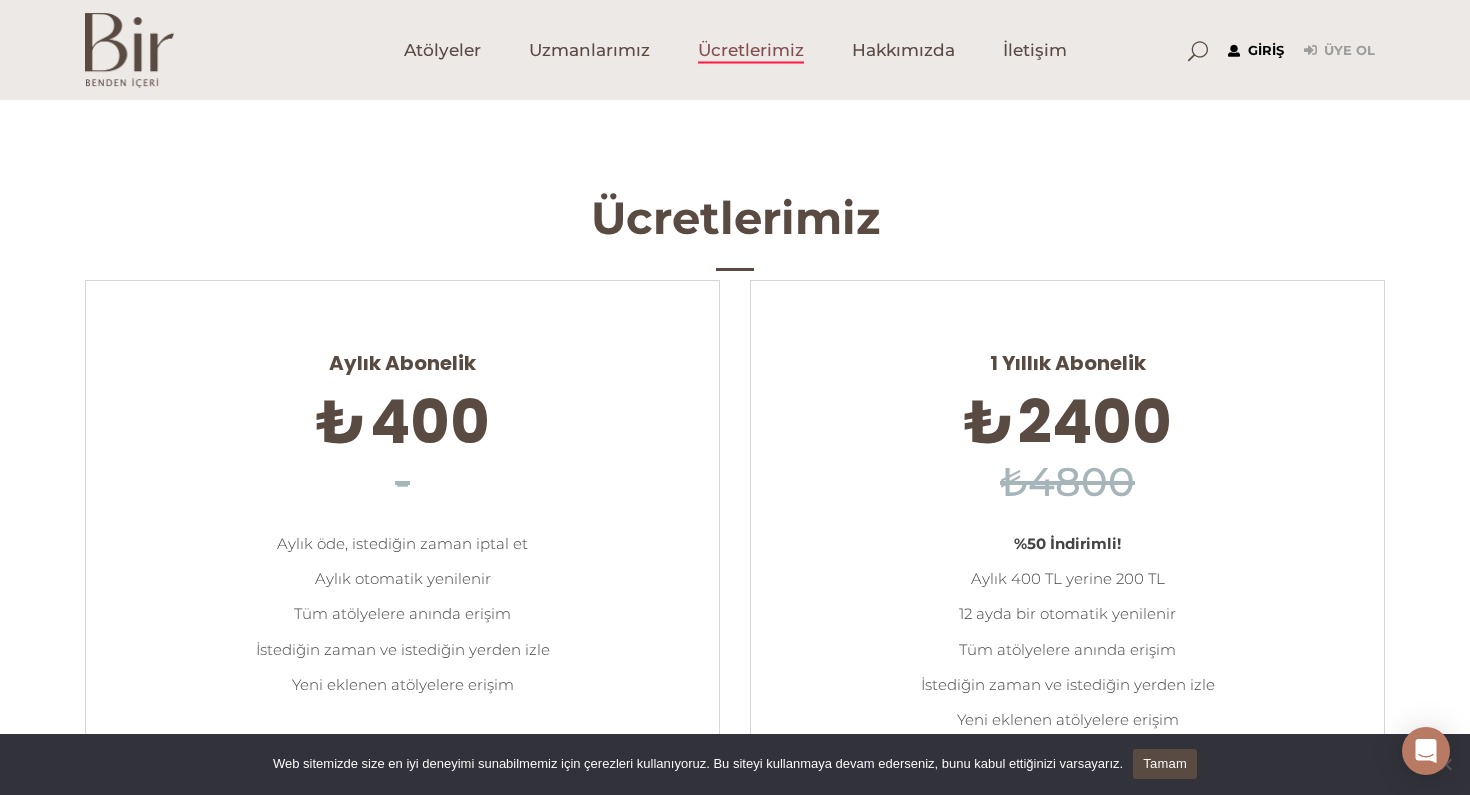 click on "Giriş" at bounding box center (1256, 51) 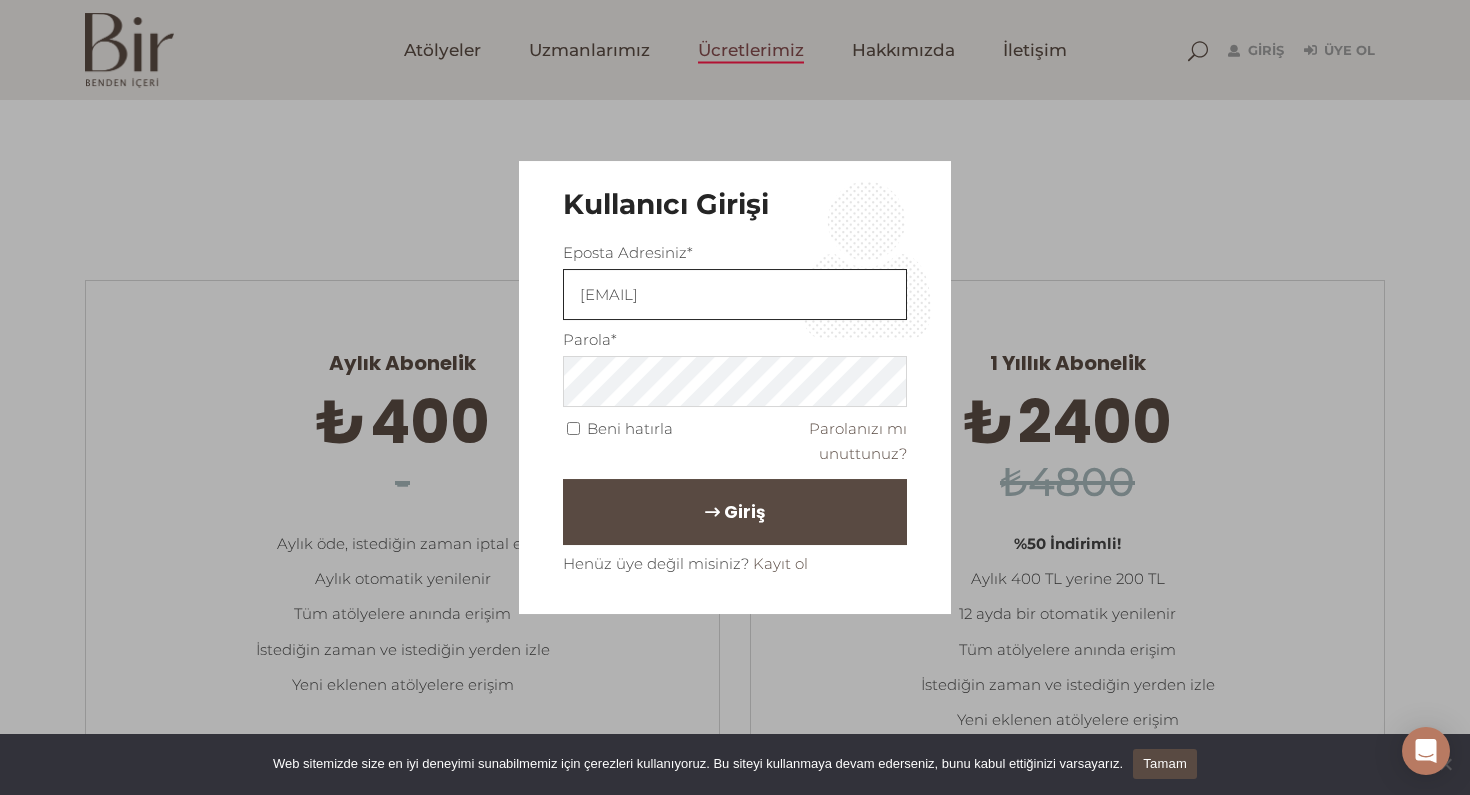 type on "[EMAIL]" 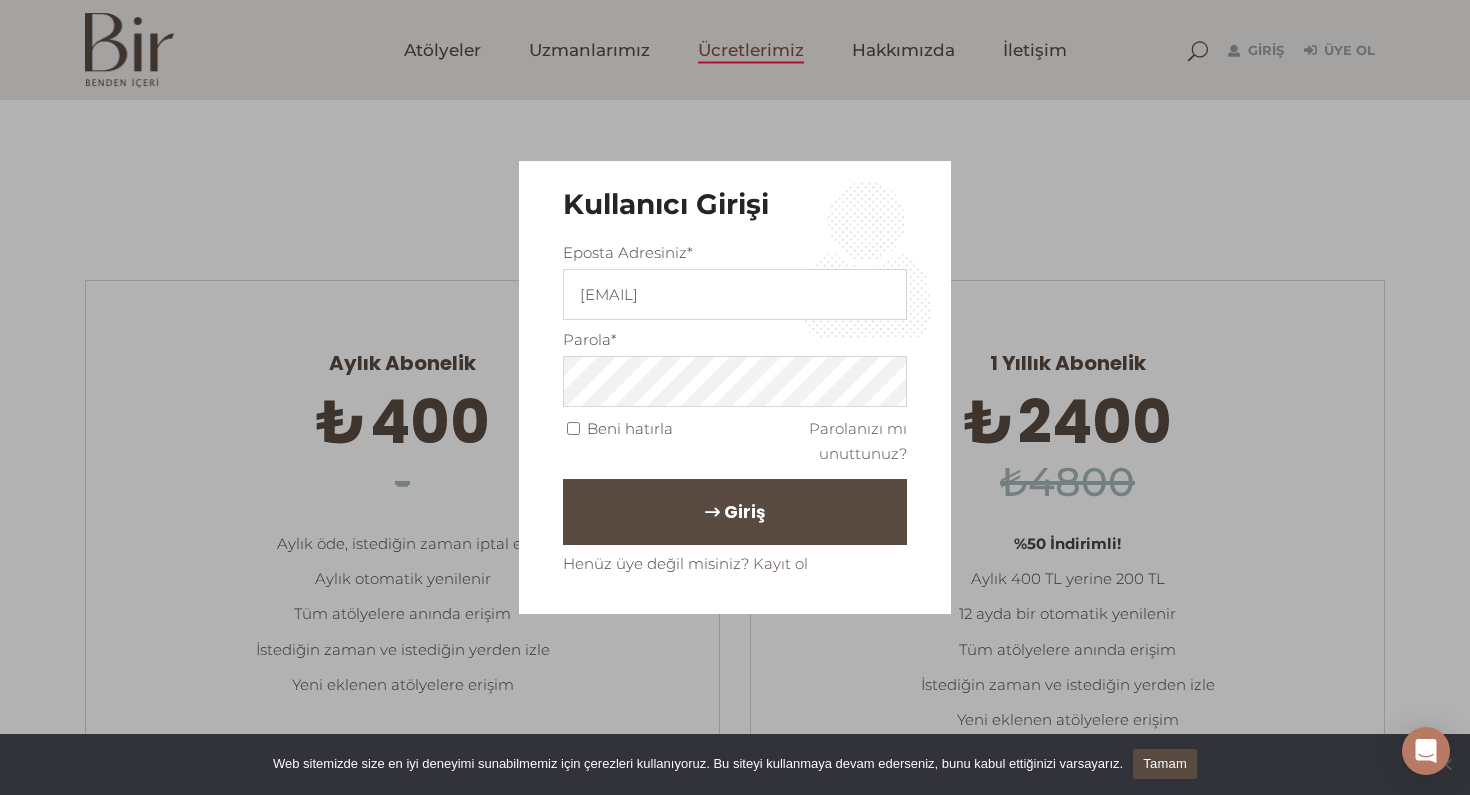 click on "Giriş" at bounding box center (735, 512) 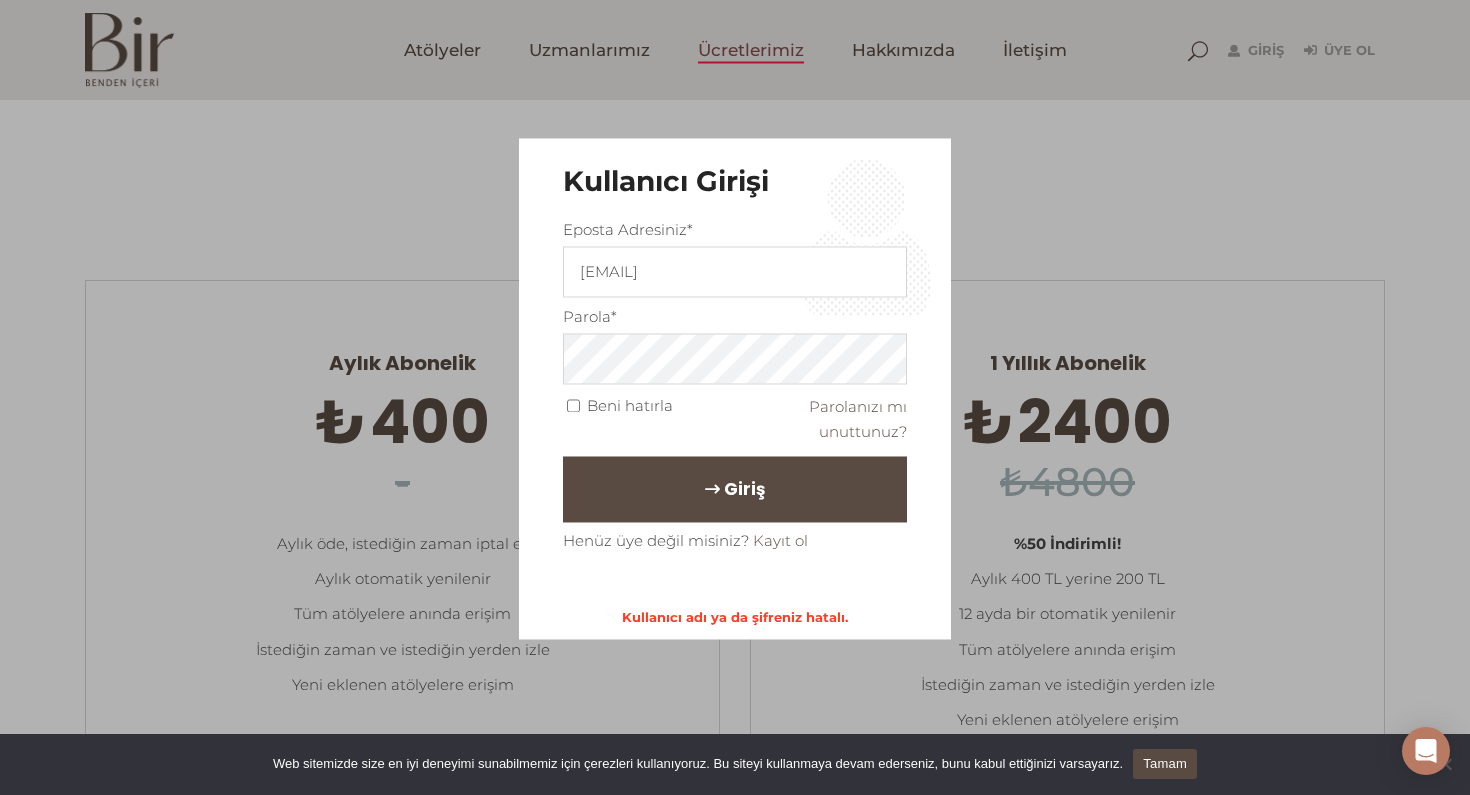 click on "Giriş" at bounding box center (735, 489) 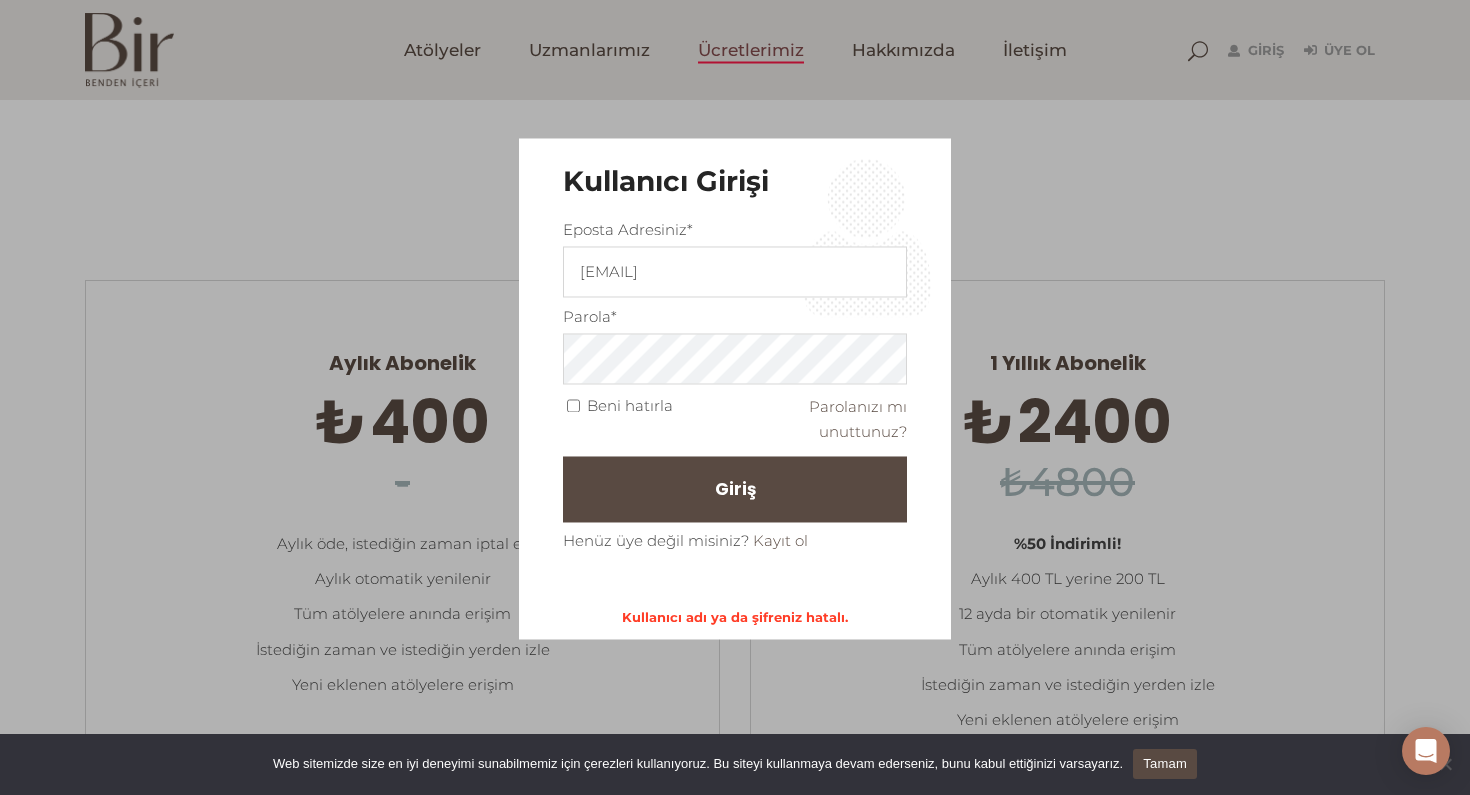 click on "Kullanıcı Girişi
Eposta Adresiniz*
[EMAIL]
Parola*
Beni hatırla
Parolanızı mı unuttunuz?
Giriş
Henüz üye değil misiniz?
Kayıt ol" at bounding box center (735, 397) 